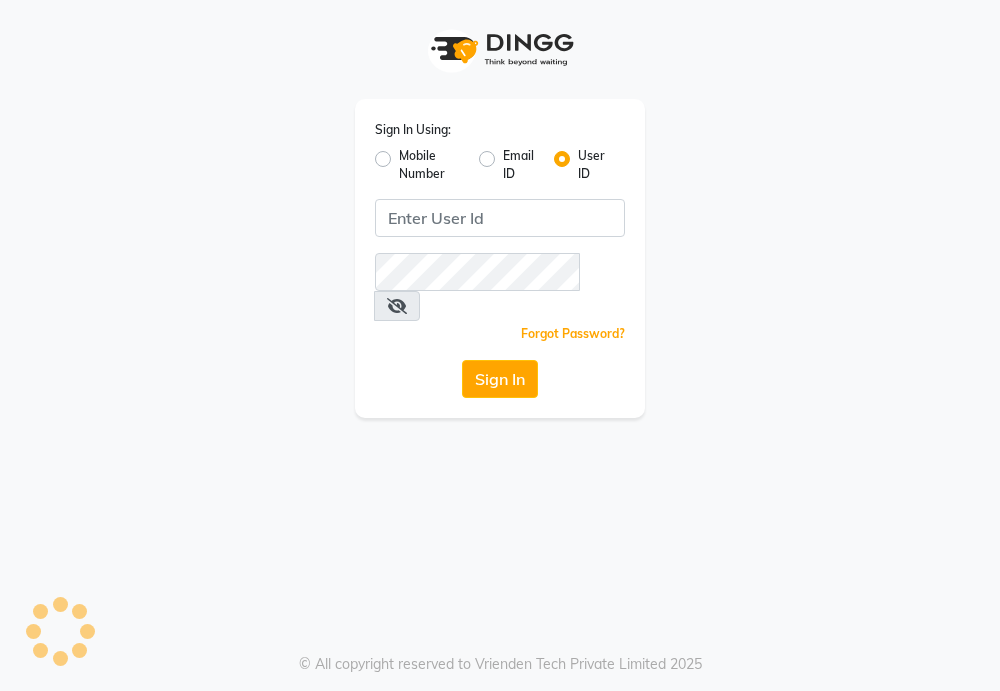 scroll, scrollTop: 0, scrollLeft: 0, axis: both 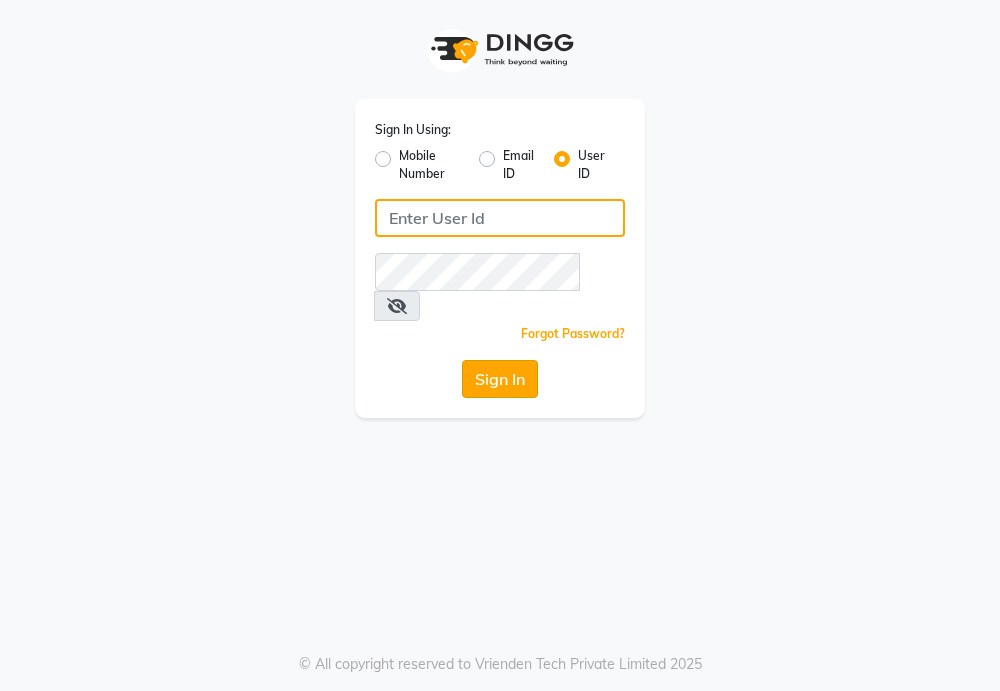 type on "[PERSON][NUMBER]" 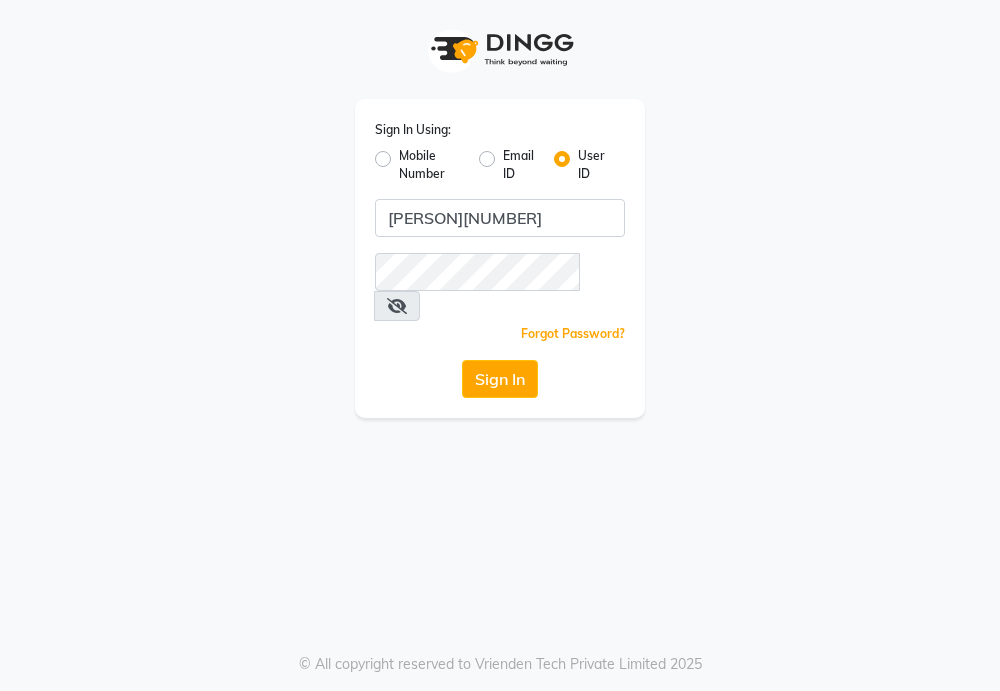 click on "Sign In" 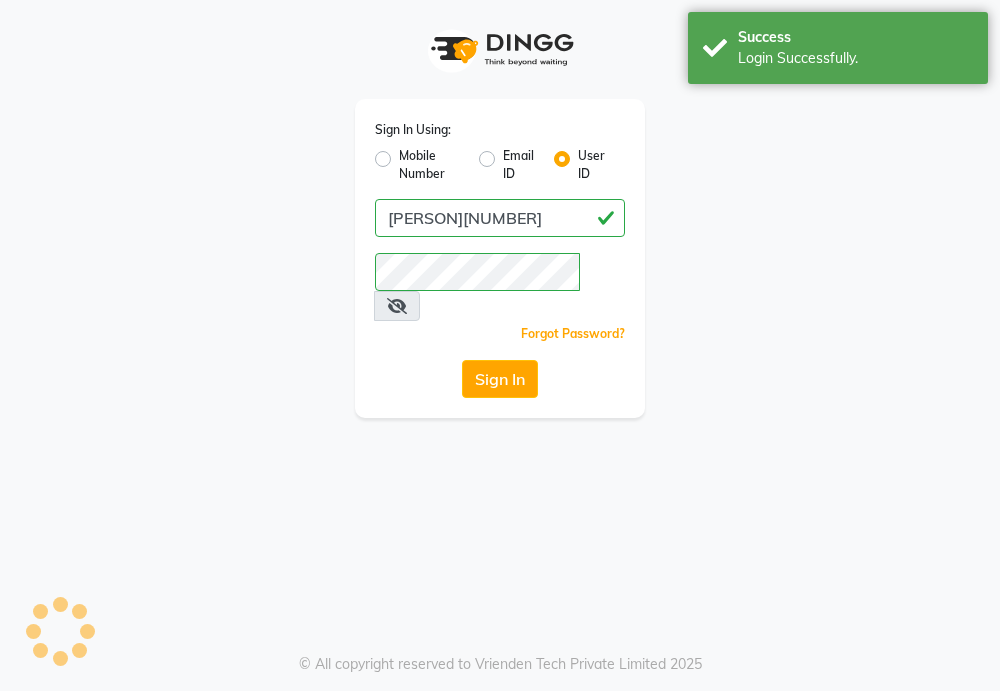 select on "service" 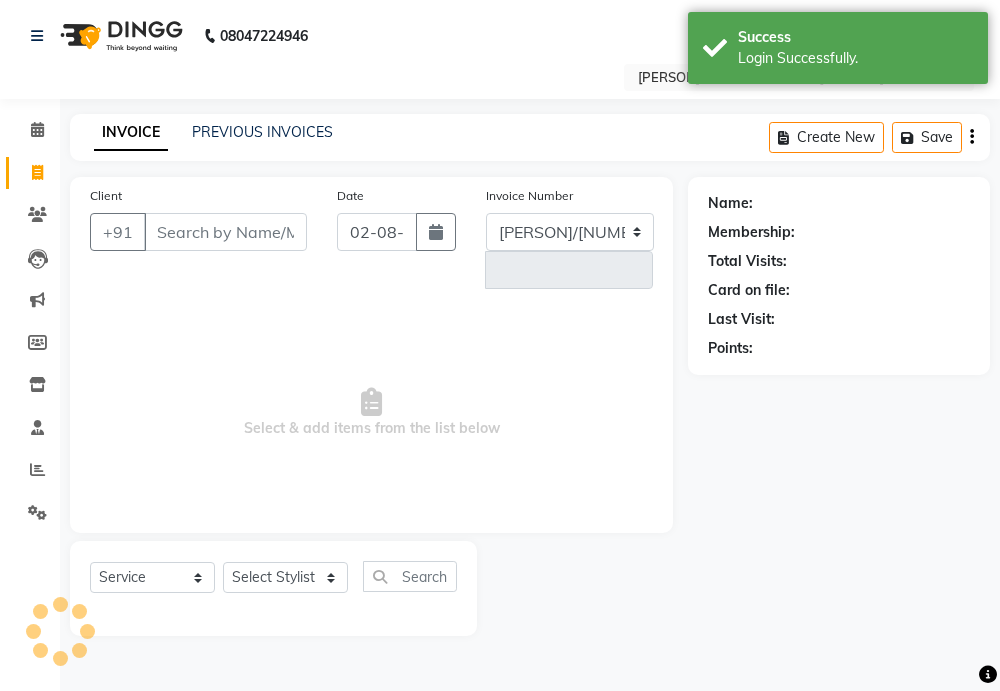 select on "6558" 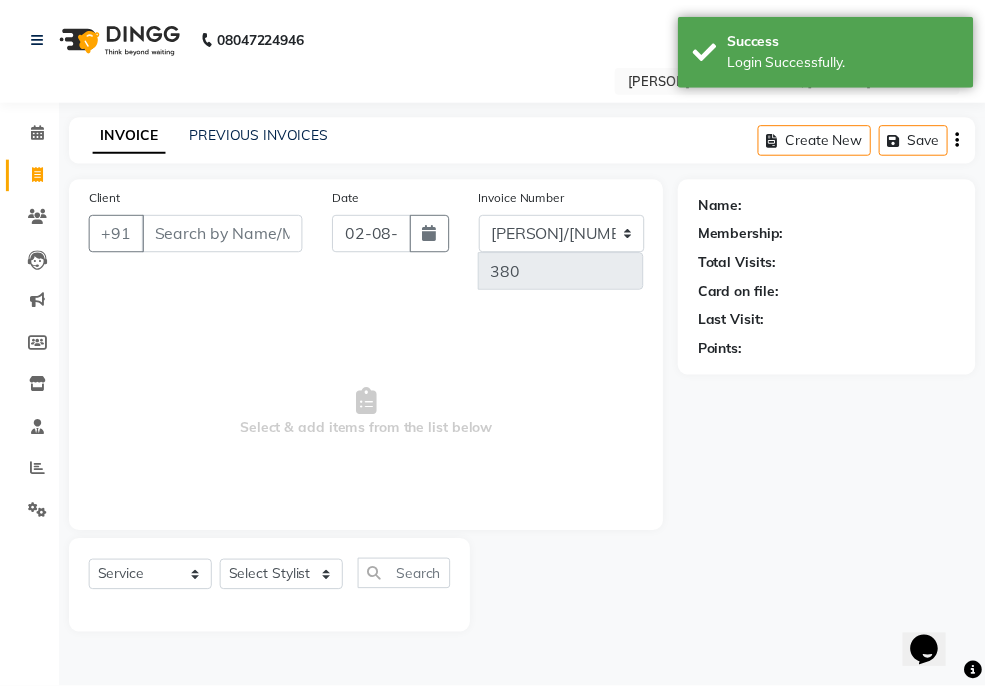 scroll, scrollTop: 0, scrollLeft: 0, axis: both 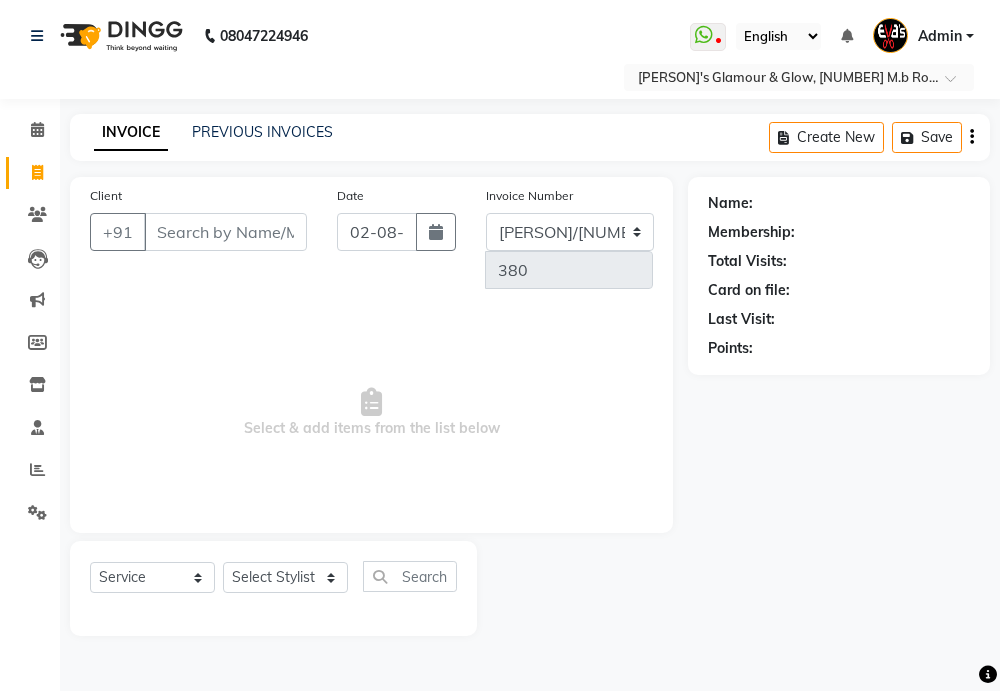 click on "Client" at bounding box center [225, 232] 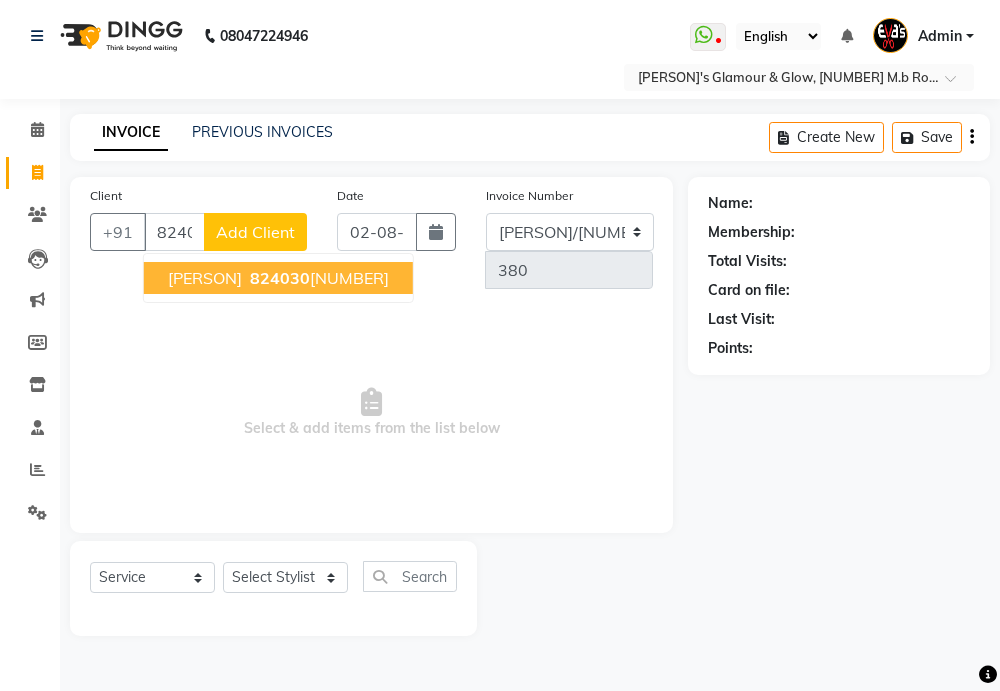 click on "[PERSON]" at bounding box center [205, 278] 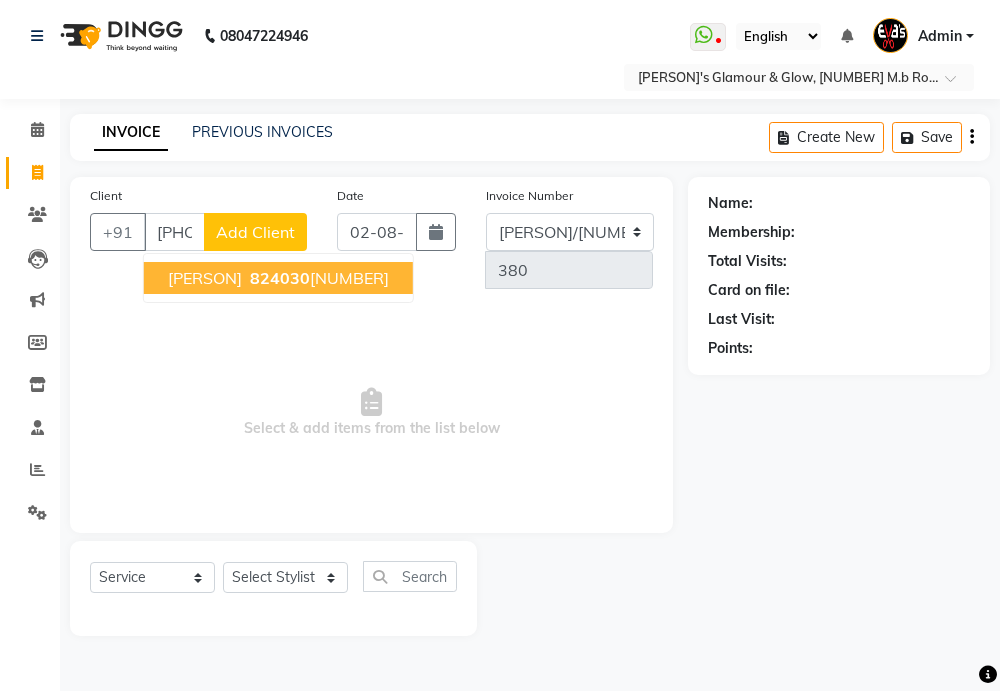 type on "[PHONE]" 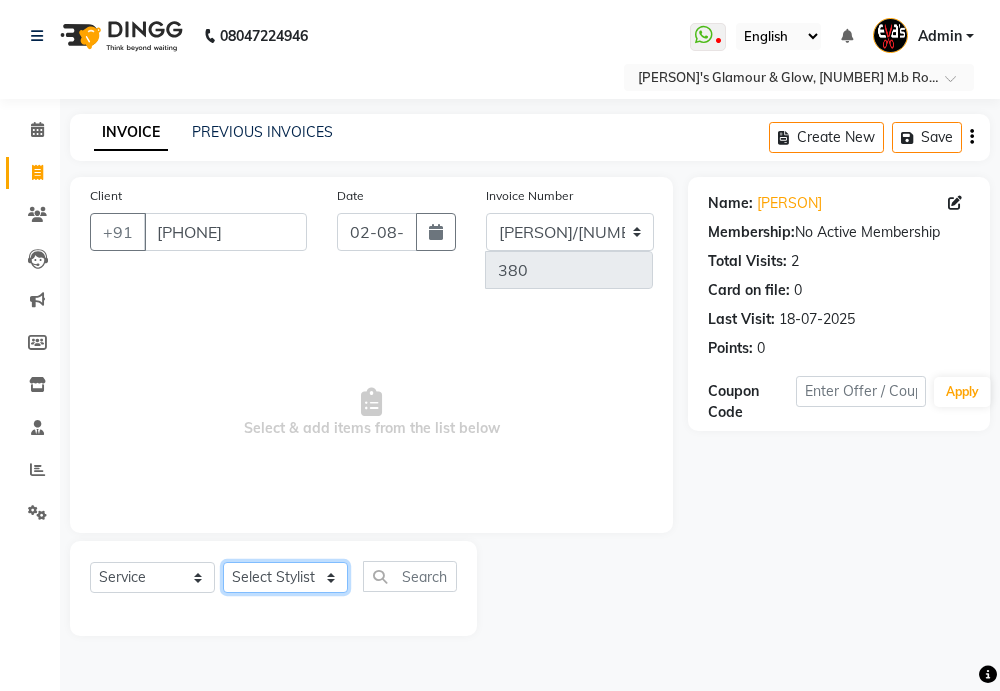 click on "Select Stylist [PERSON]([NICKNAME]) [PERSON] [PERSON] [PERSON]" 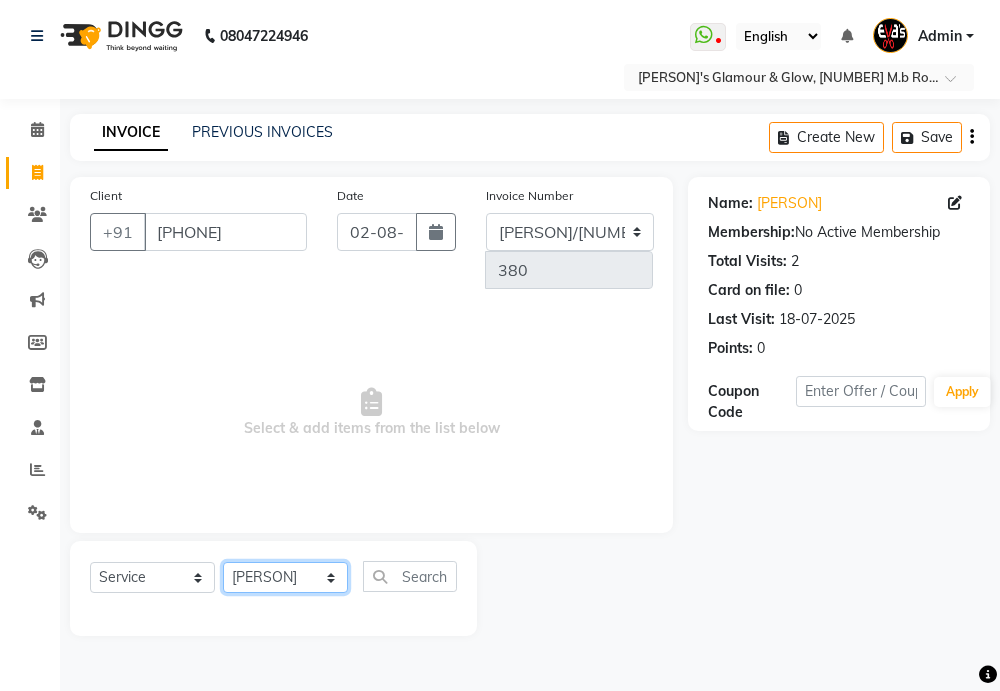 click on "Select Stylist [PERSON]([NICKNAME]) [PERSON] [PERSON] [PERSON]" 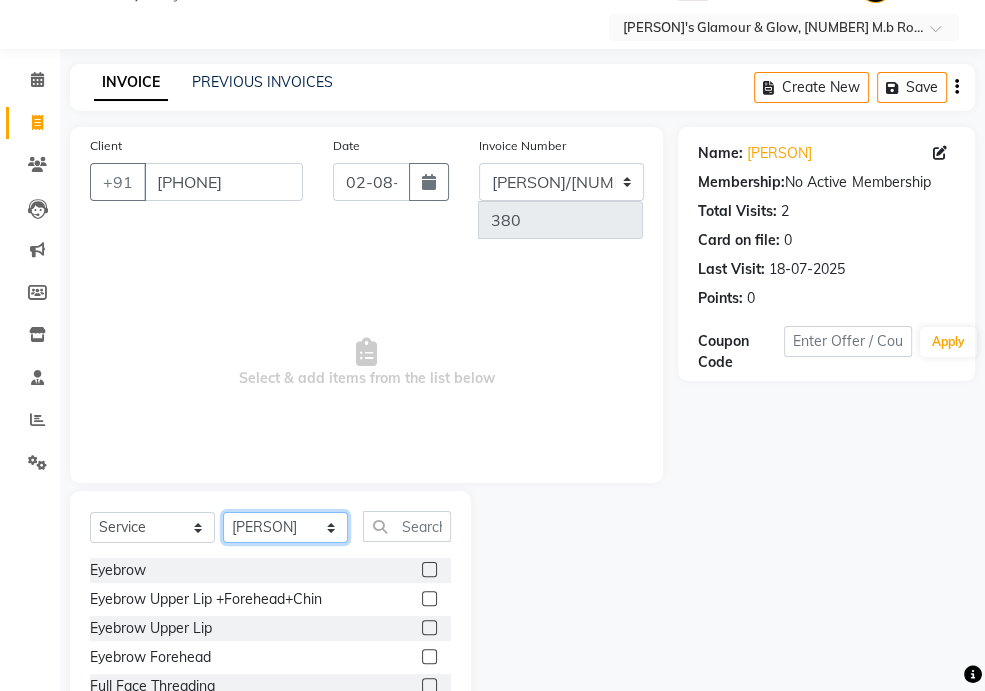 scroll, scrollTop: 137, scrollLeft: 0, axis: vertical 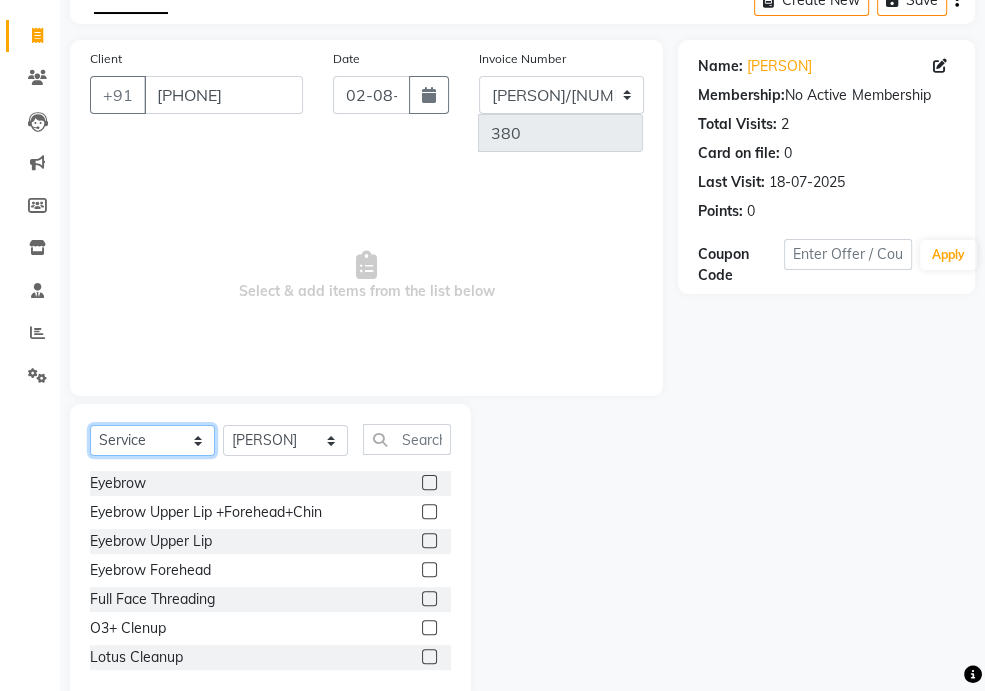 click on "Select  Service  Product  Membership  Package Voucher Prepaid Gift Card" 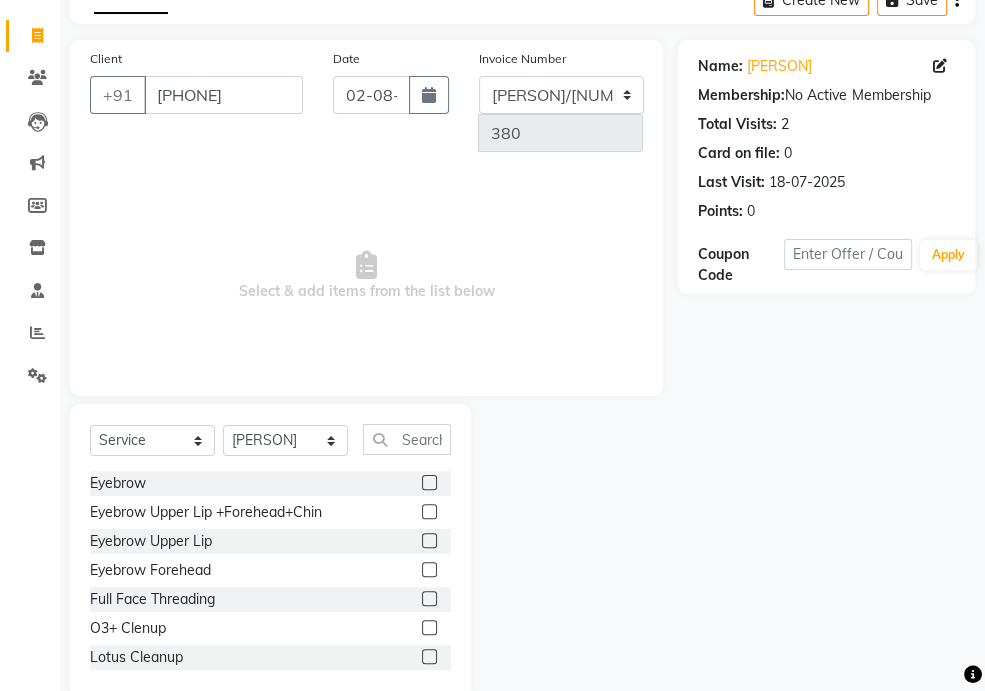 click 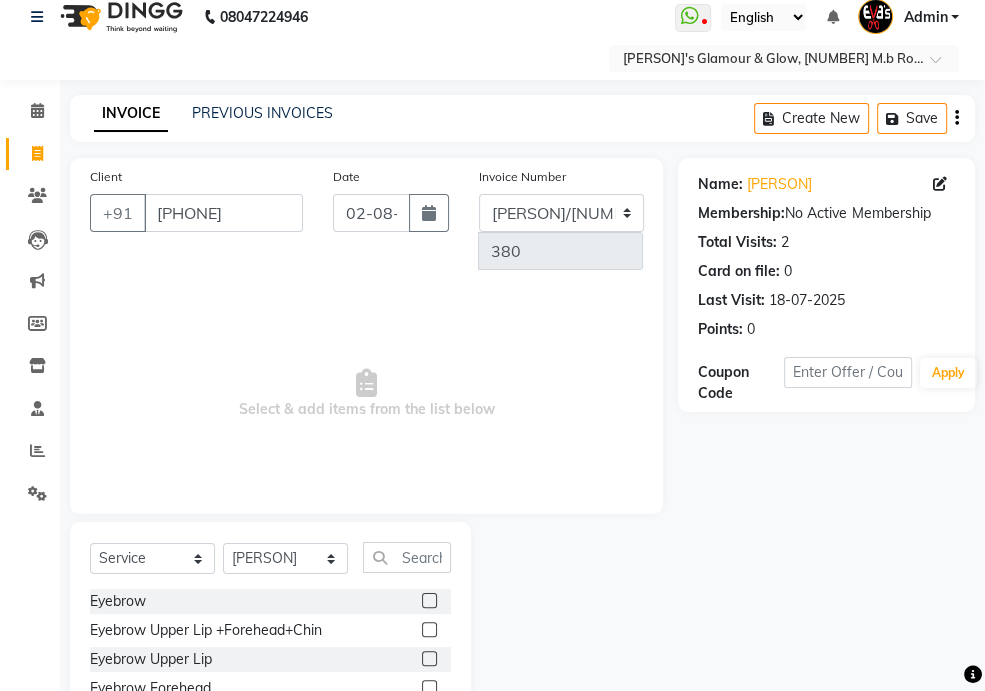 scroll, scrollTop: 0, scrollLeft: 0, axis: both 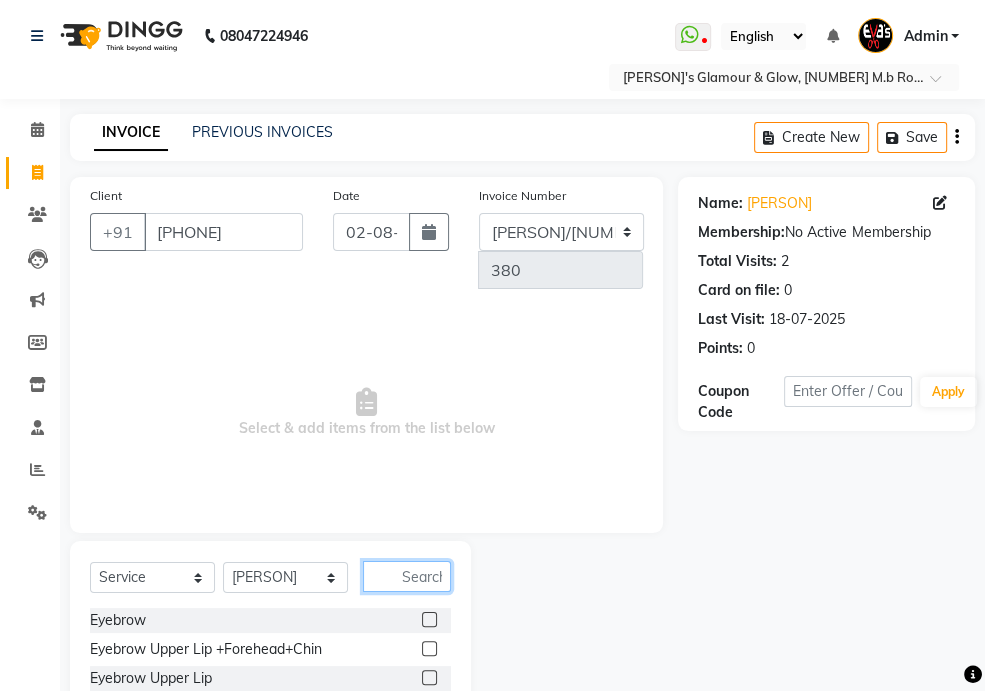 click 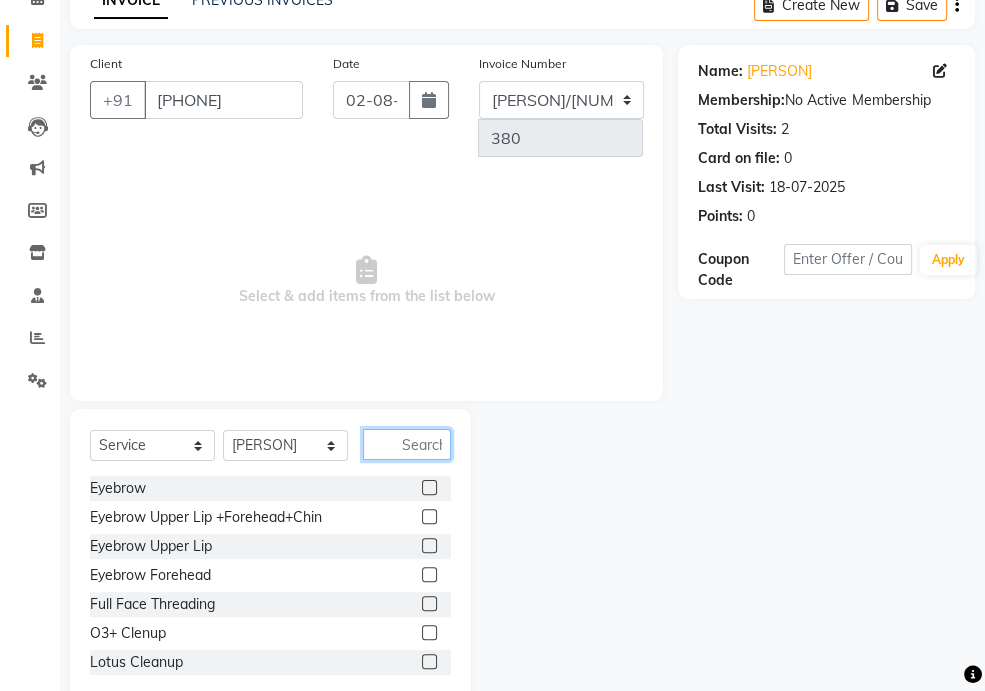 scroll, scrollTop: 137, scrollLeft: 0, axis: vertical 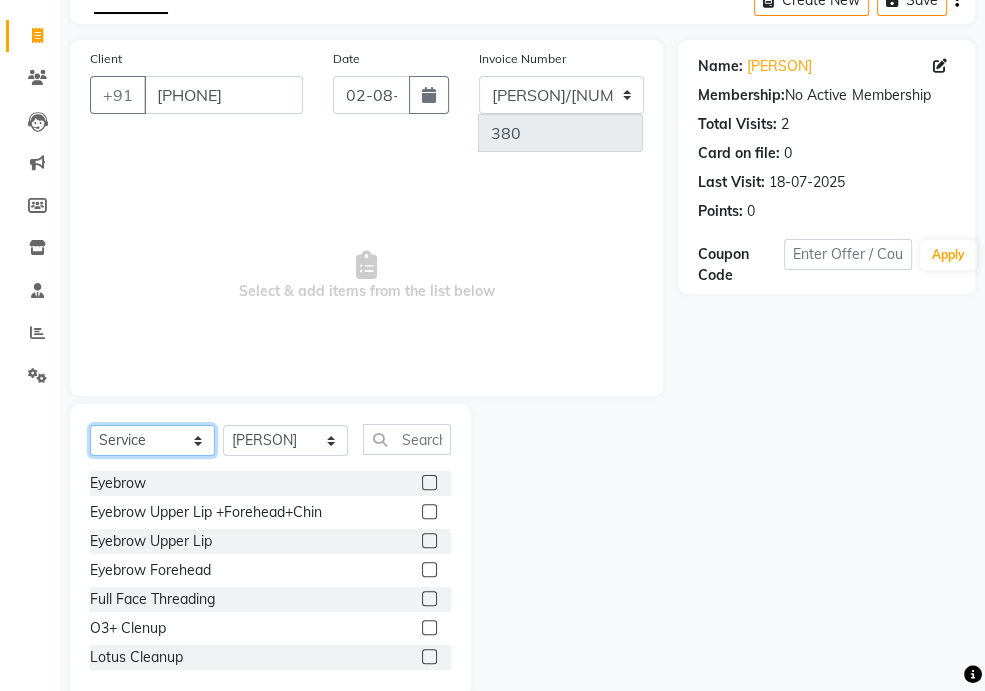 click on "Select  Service  Product  Membership  Package Voucher Prepaid Gift Card" 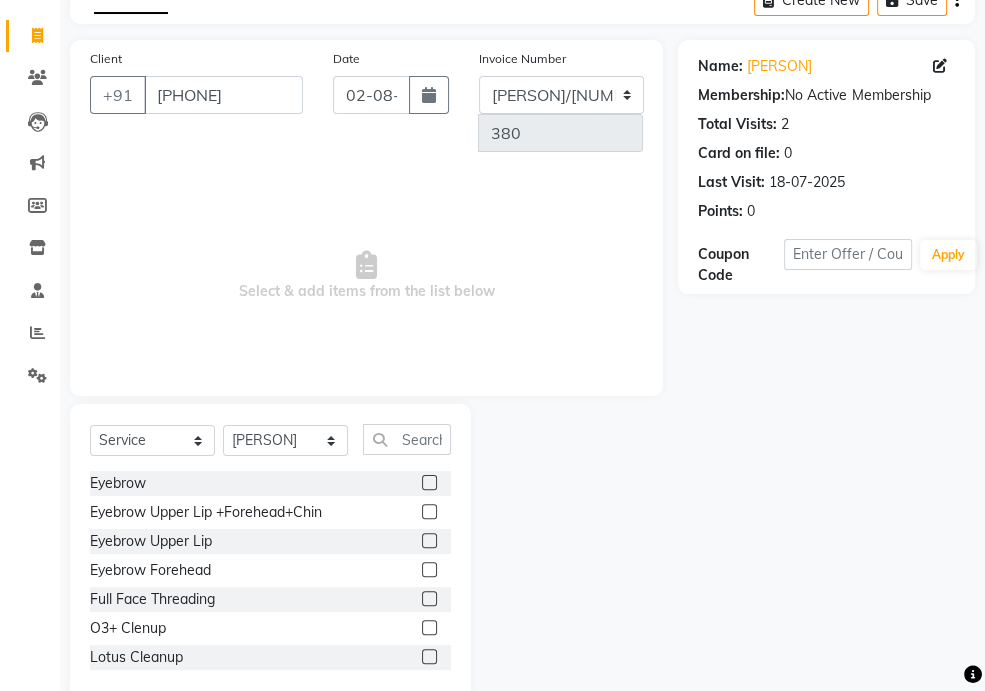 click 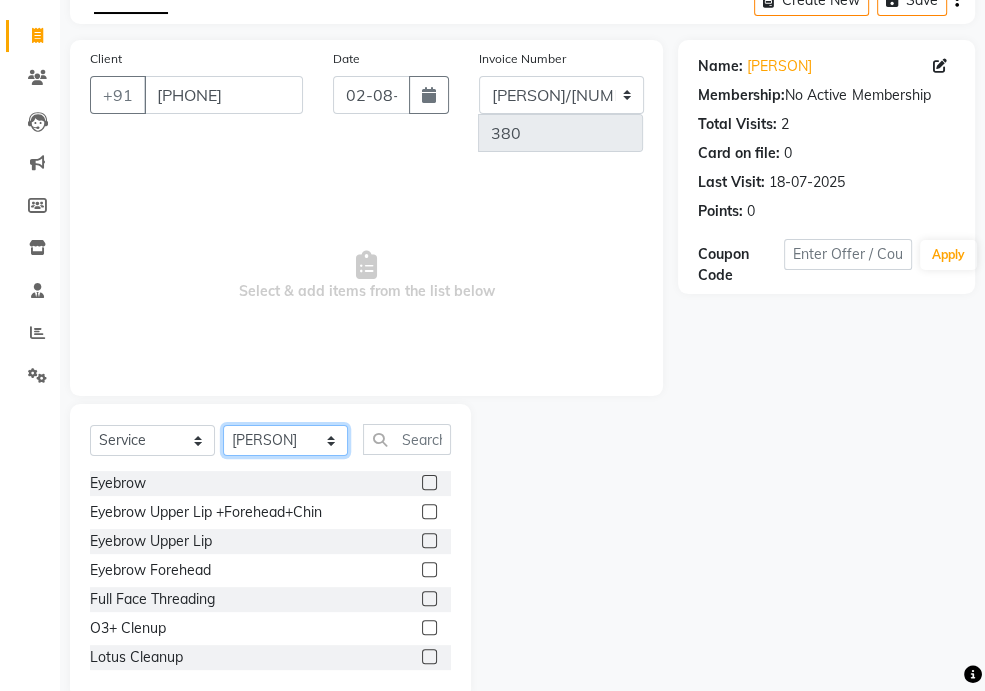 click on "Select Stylist [PERSON]([NICKNAME]) [PERSON] [PERSON] [PERSON]" 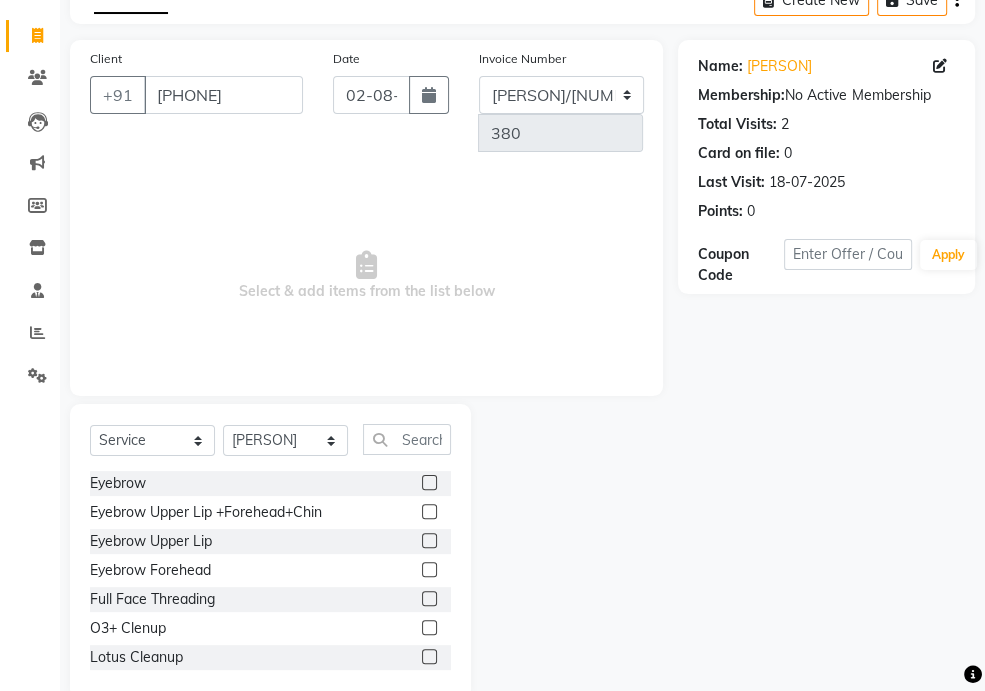 click 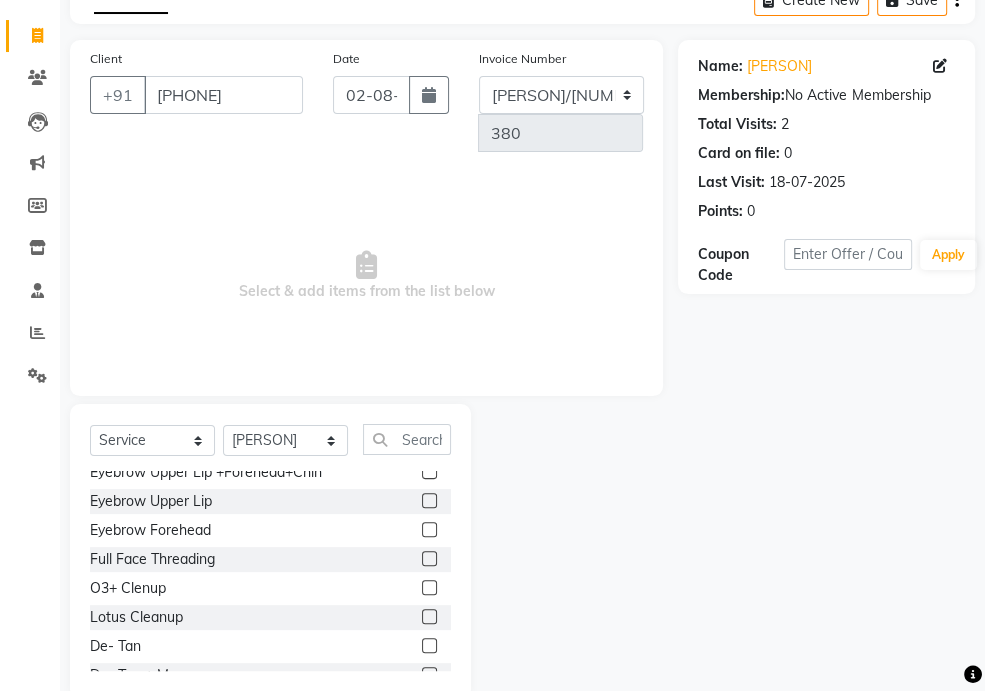 scroll, scrollTop: 0, scrollLeft: 0, axis: both 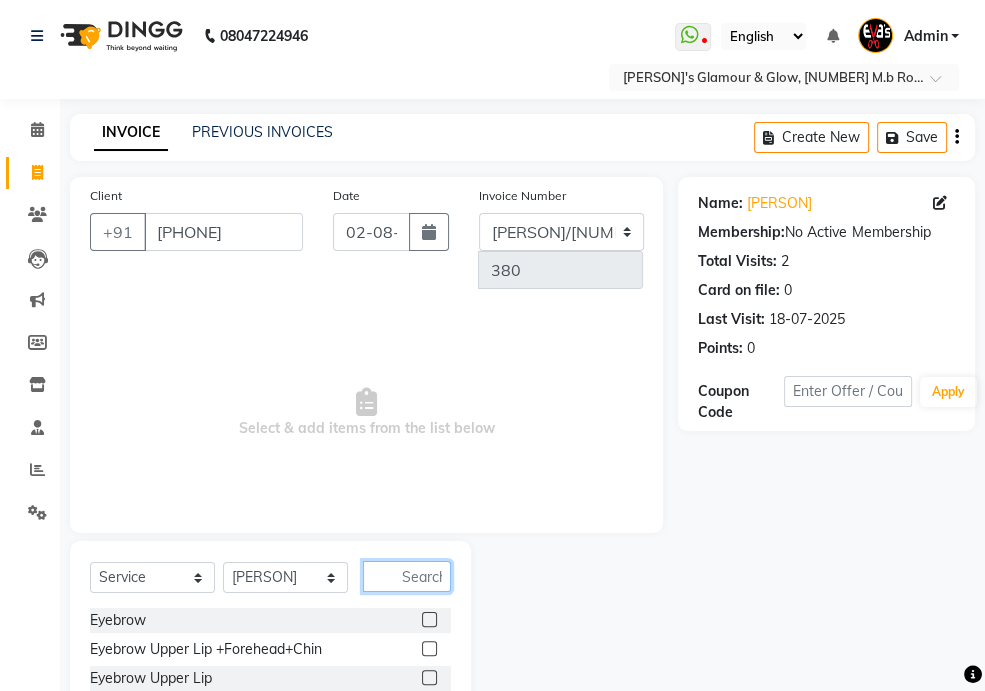 click 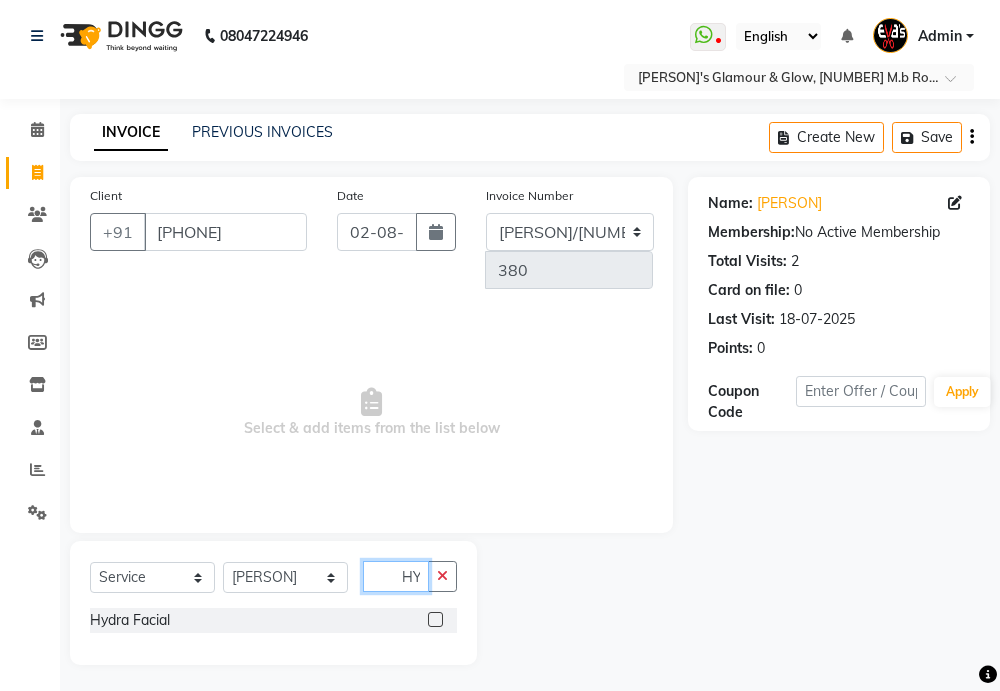 scroll, scrollTop: 0, scrollLeft: 9, axis: horizontal 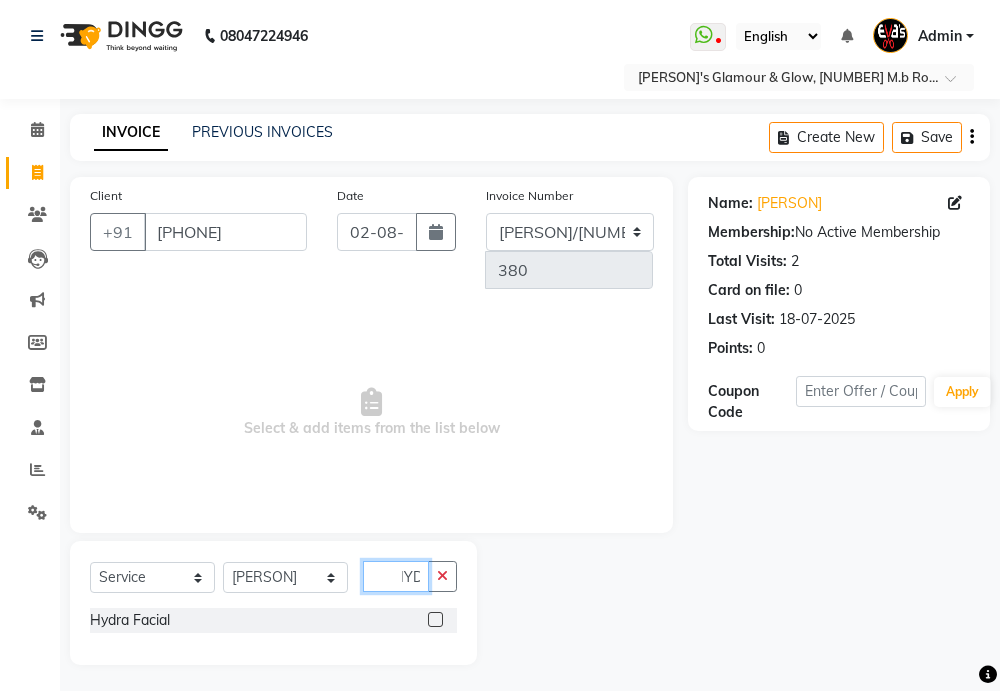 type on "HYD" 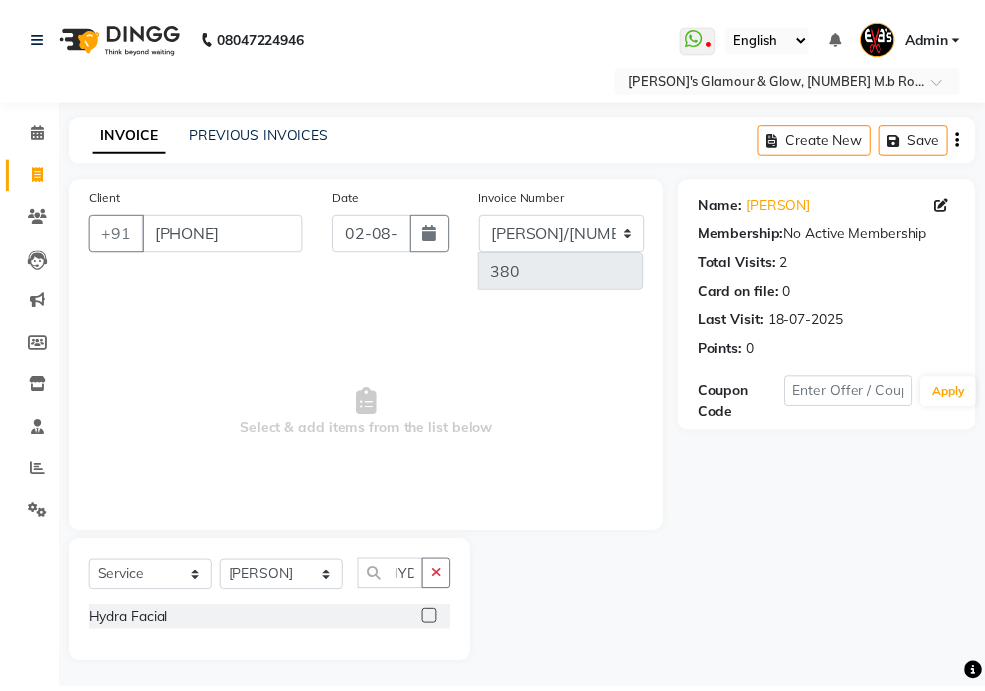 scroll, scrollTop: 0, scrollLeft: 0, axis: both 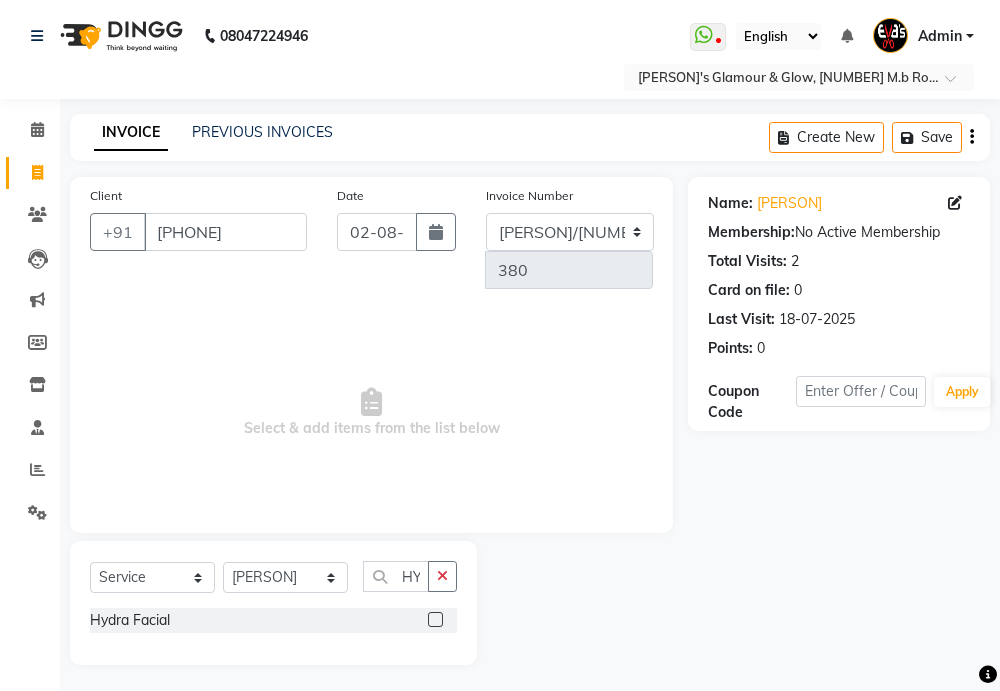 click 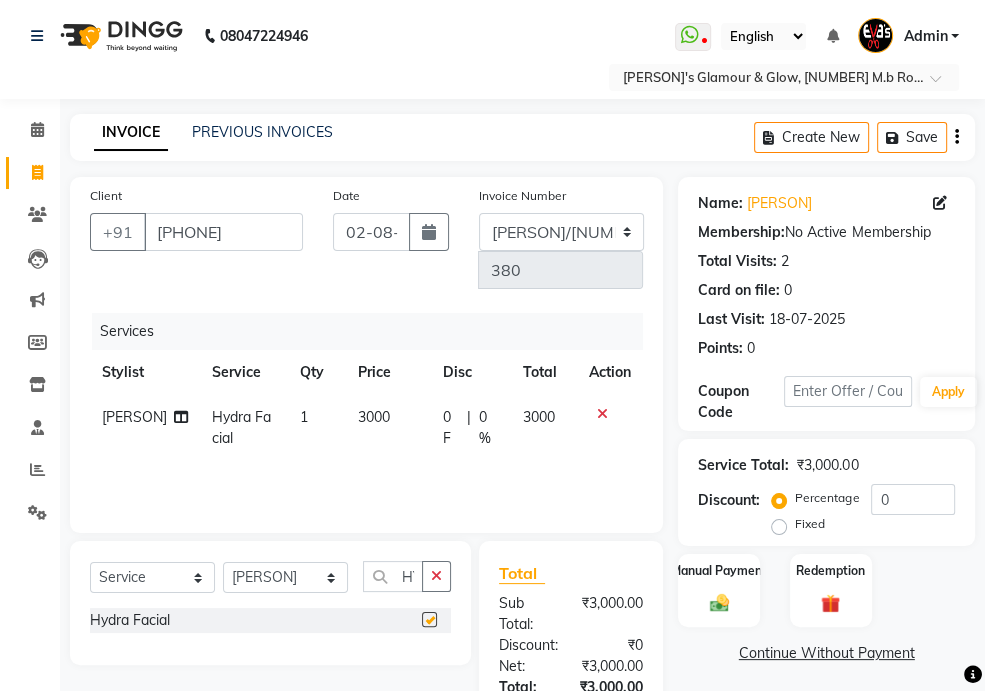 checkbox on "false" 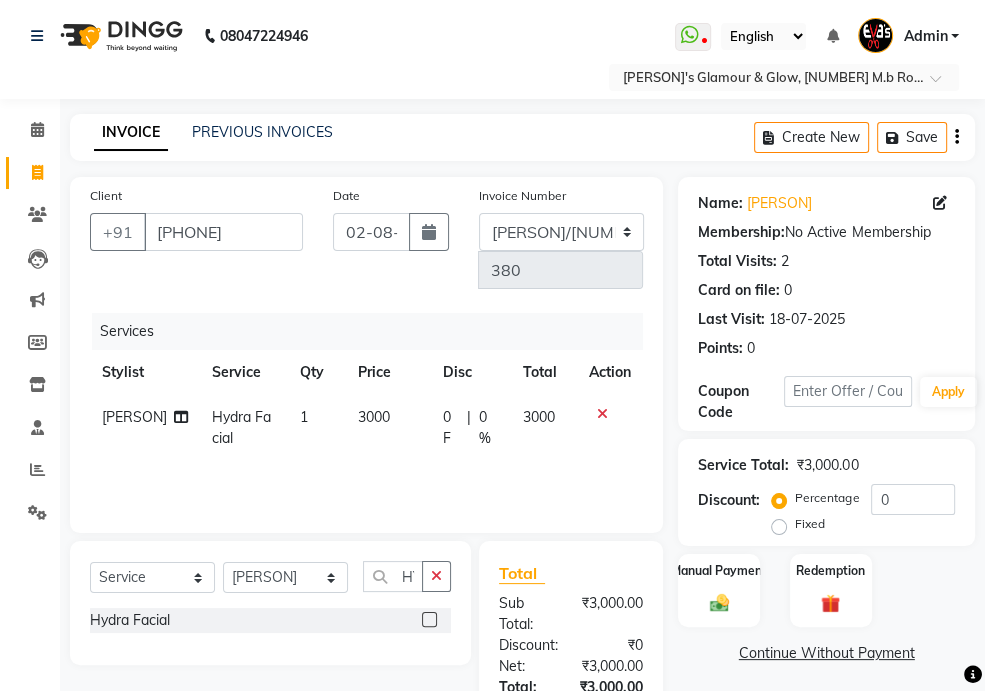 click on "3000" 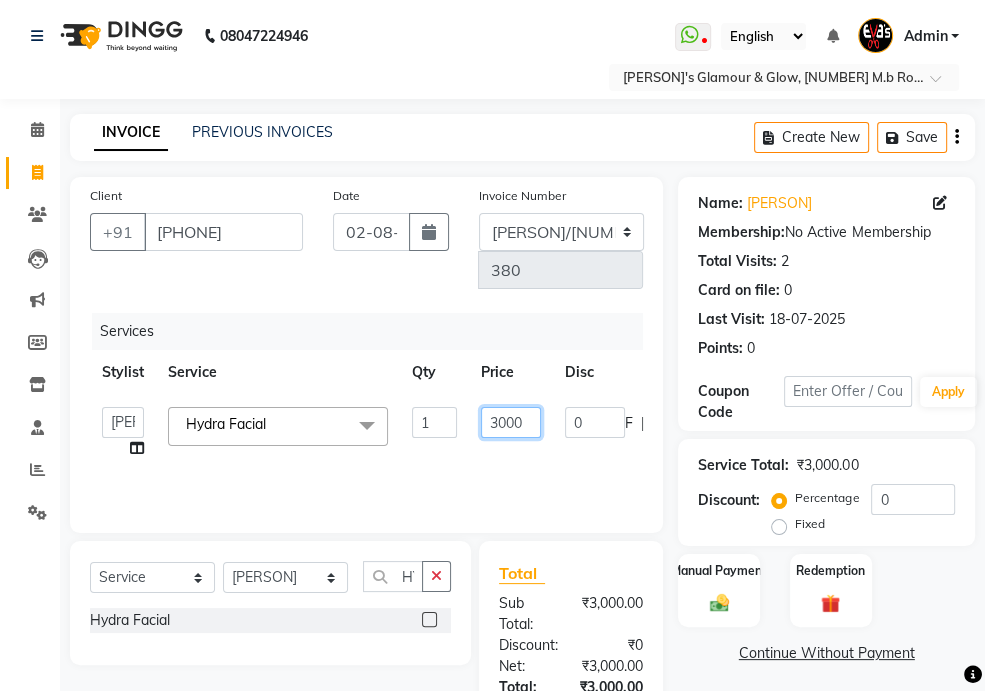 click on "3000" 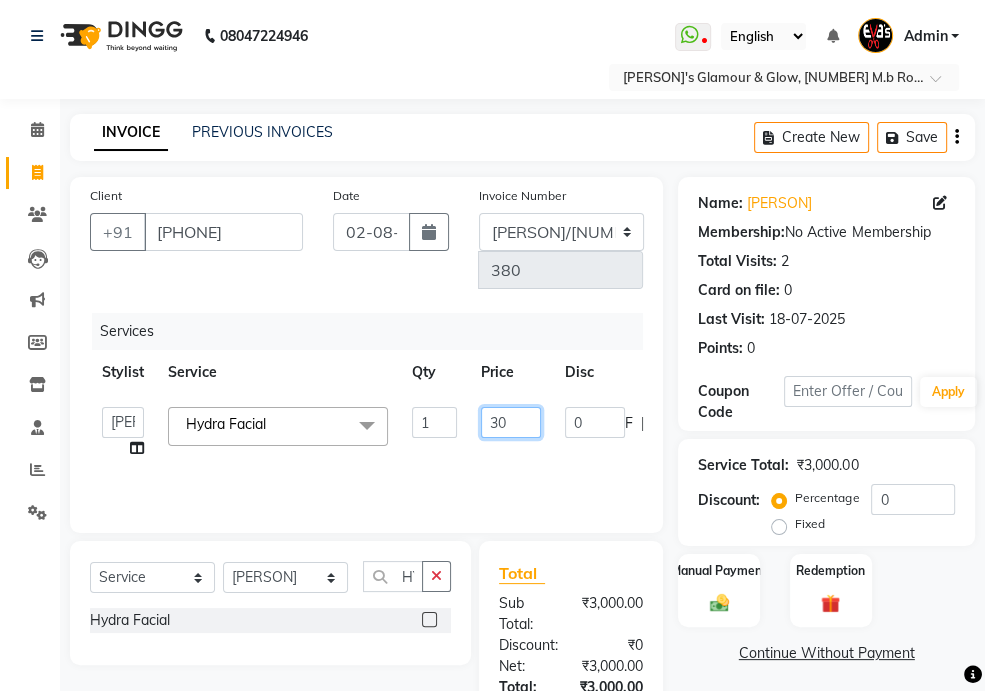 type on "3" 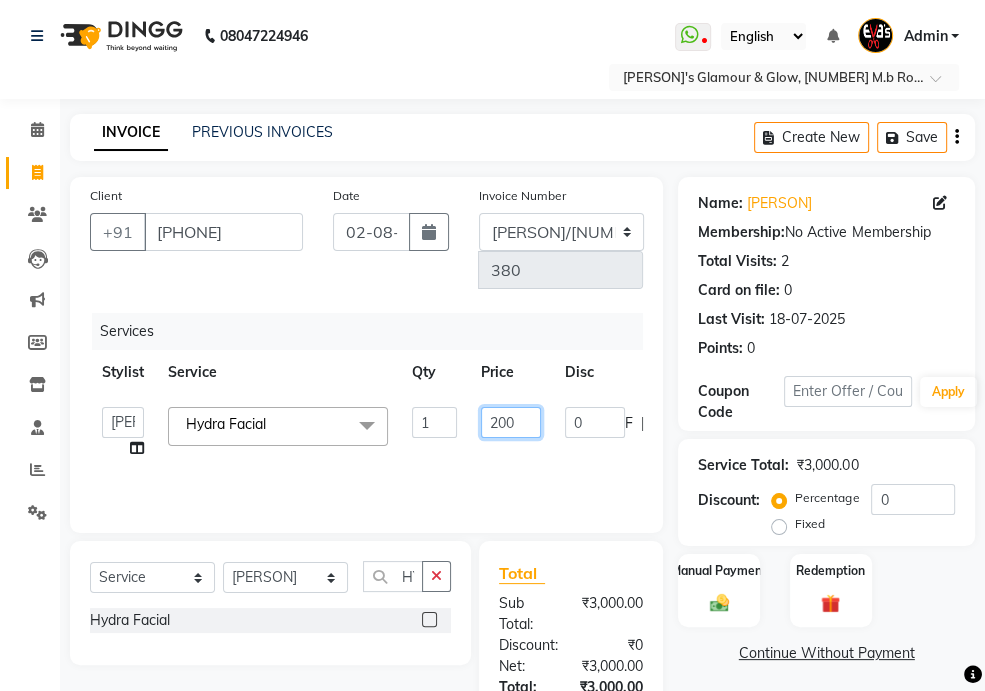 type on "2000" 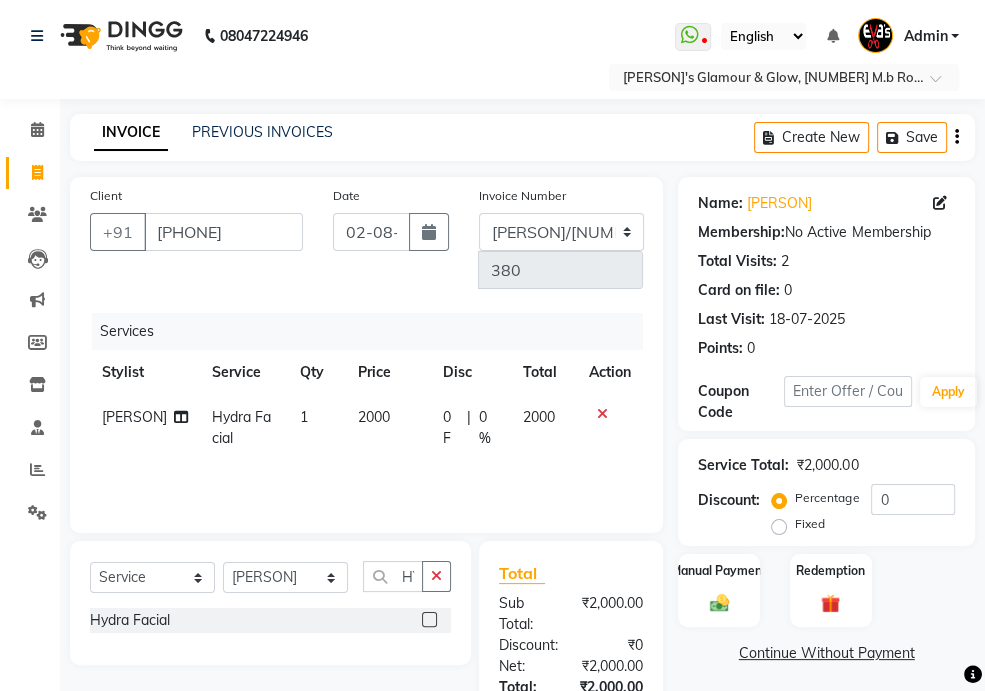 click on "[PERSON] Hydra Facial 1 [NUMBER] 0 F | 0 % [NUMBER]" 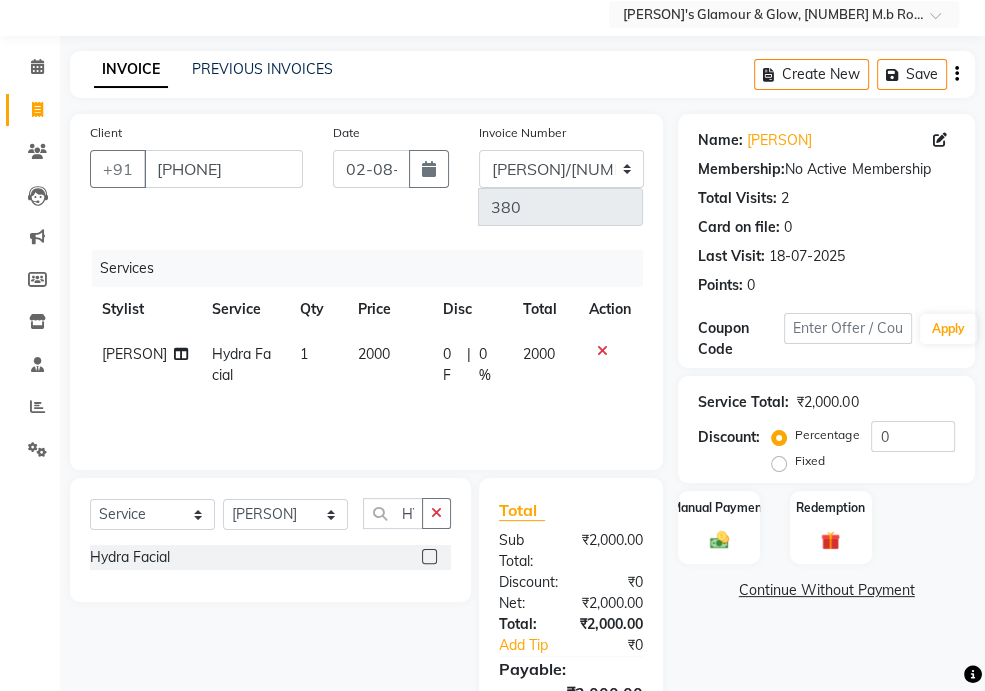 scroll, scrollTop: 160, scrollLeft: 0, axis: vertical 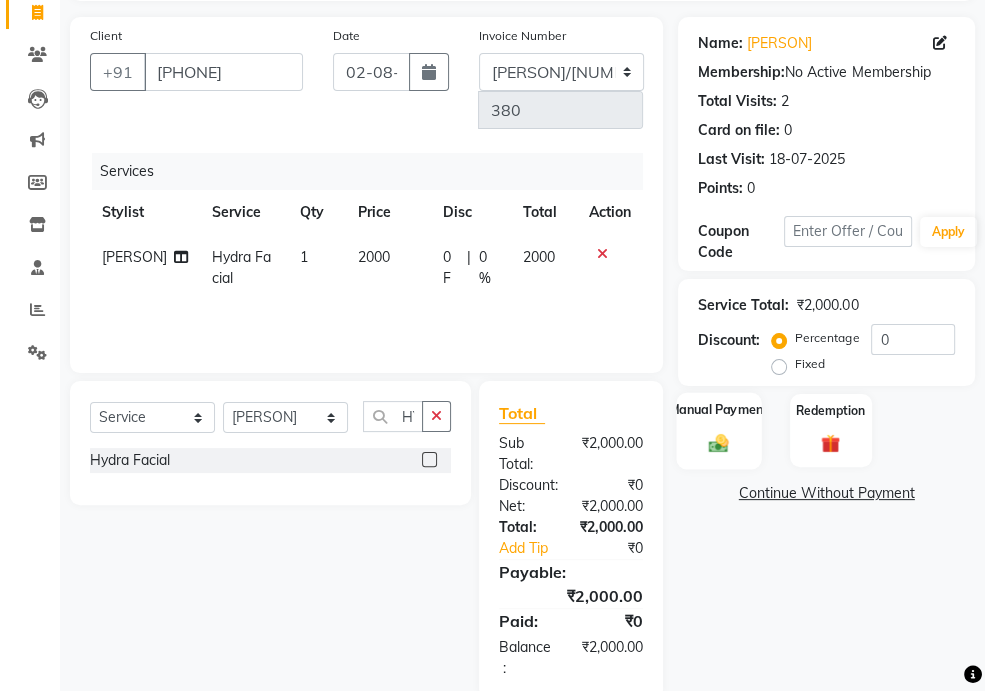 click on "Manual Payment" 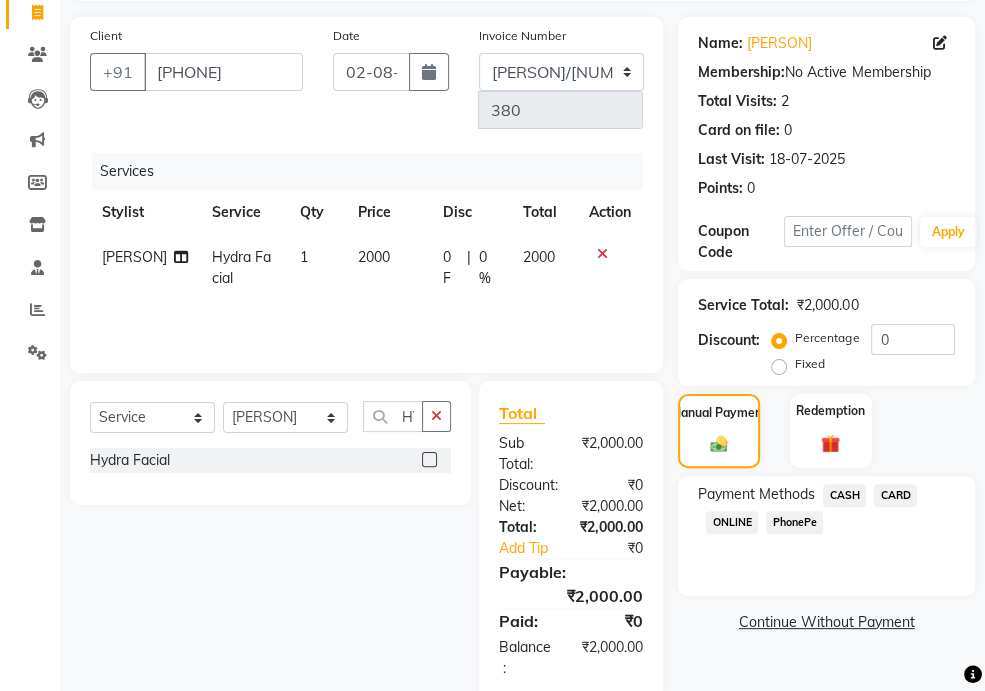 click on "ONLINE" 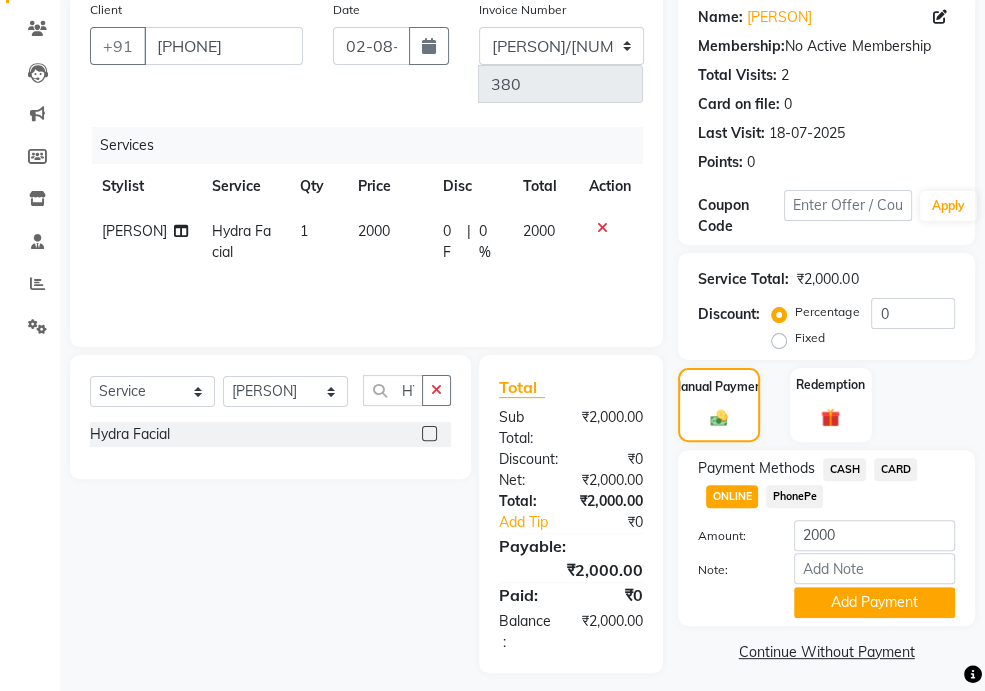 scroll, scrollTop: 193, scrollLeft: 0, axis: vertical 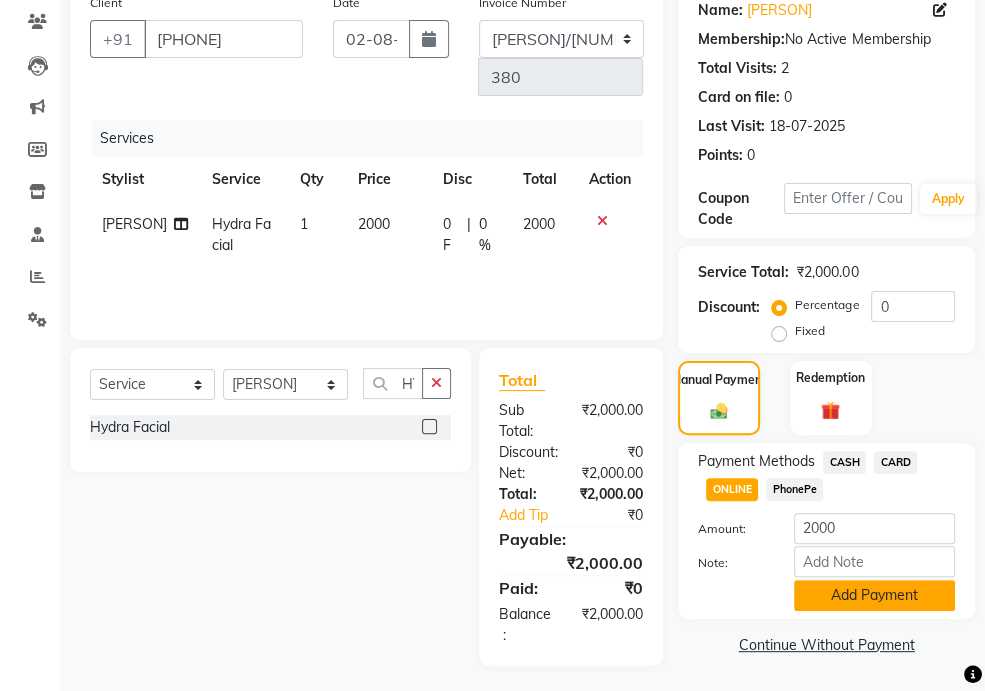 click on "Add Payment" 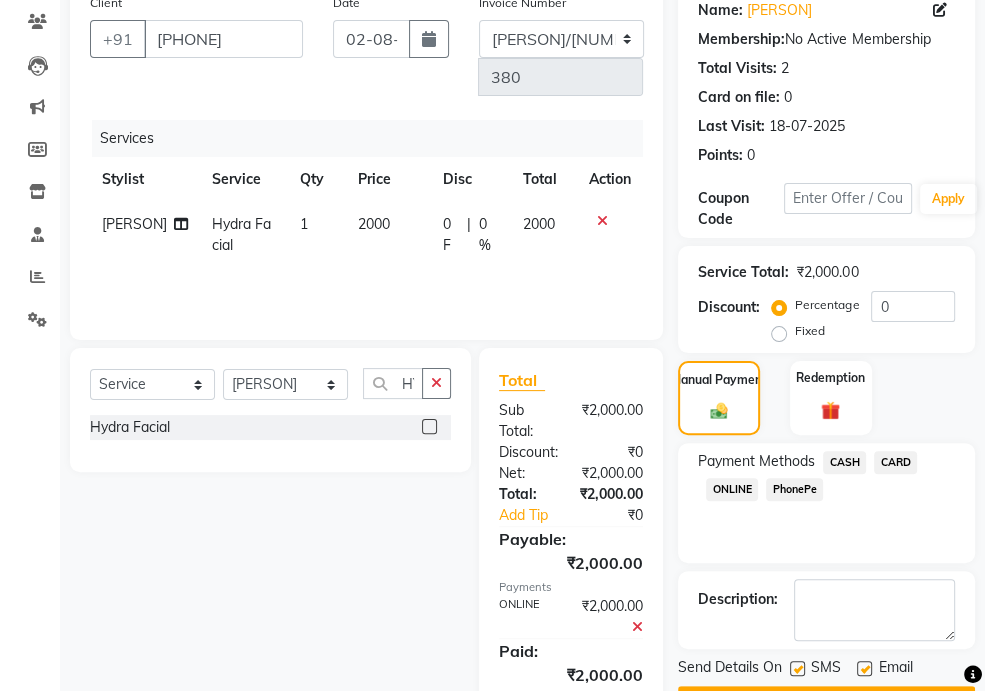 scroll, scrollTop: 246, scrollLeft: 0, axis: vertical 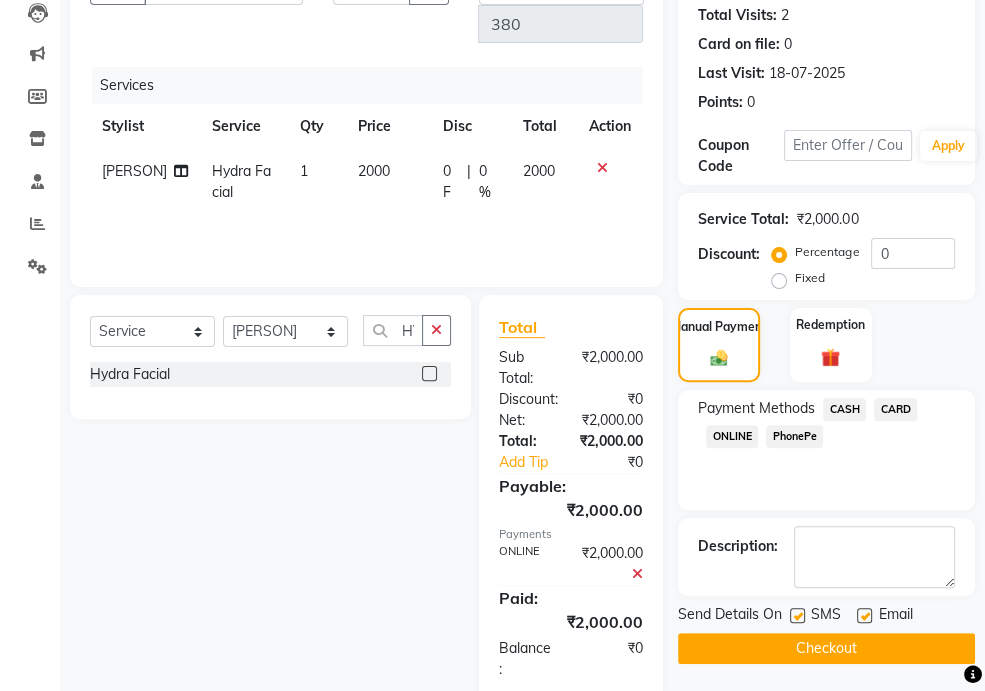 click on "ONLINE" 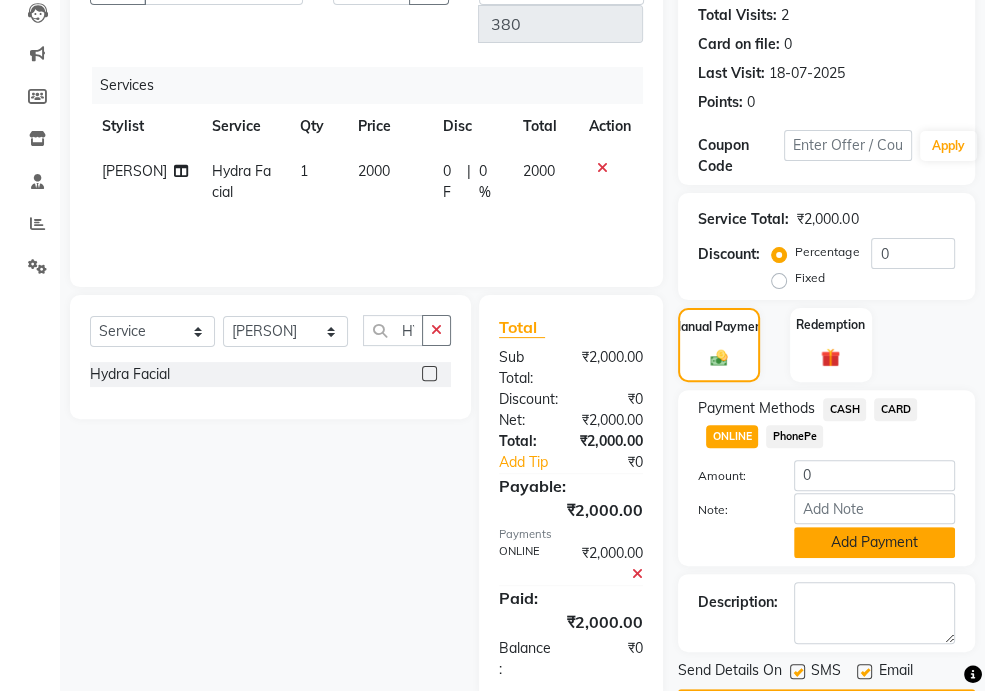 click on "Add Payment" 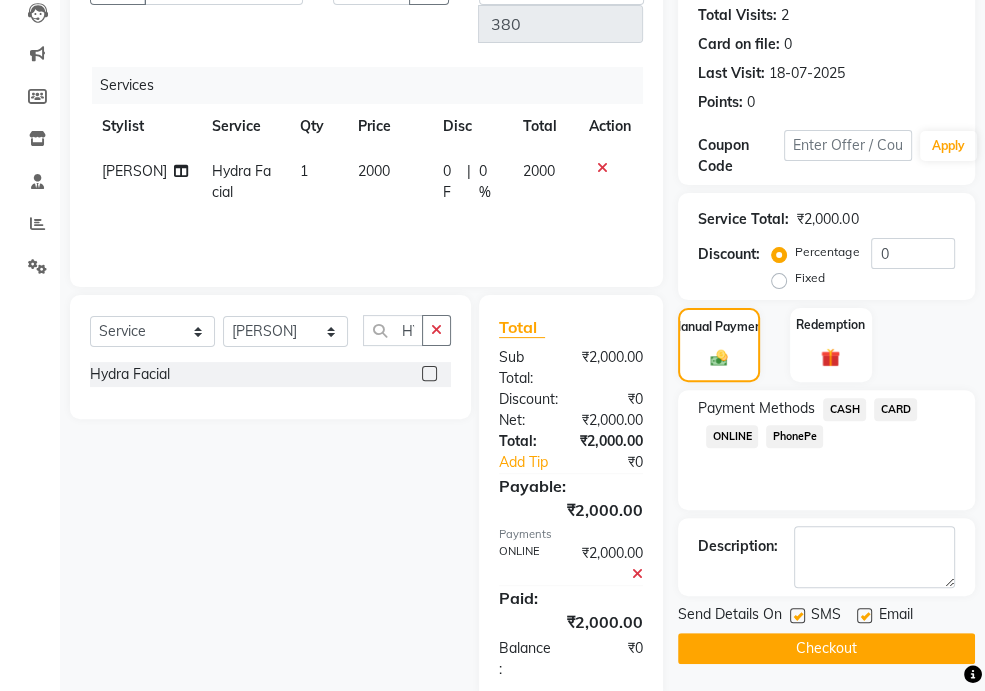 click on "ONLINE" 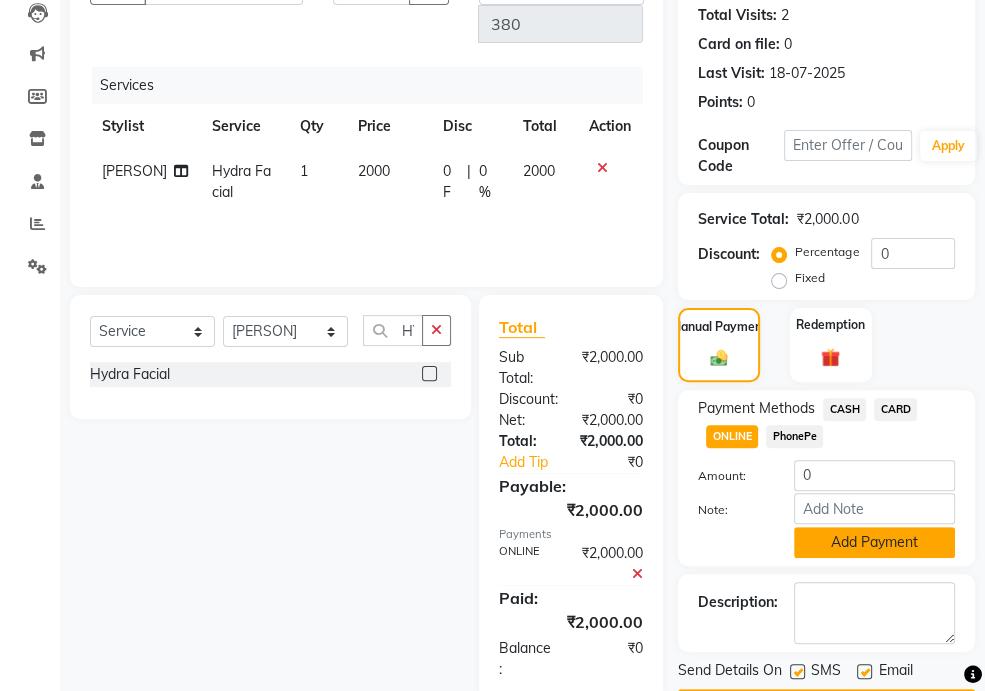 click on "Add Payment" 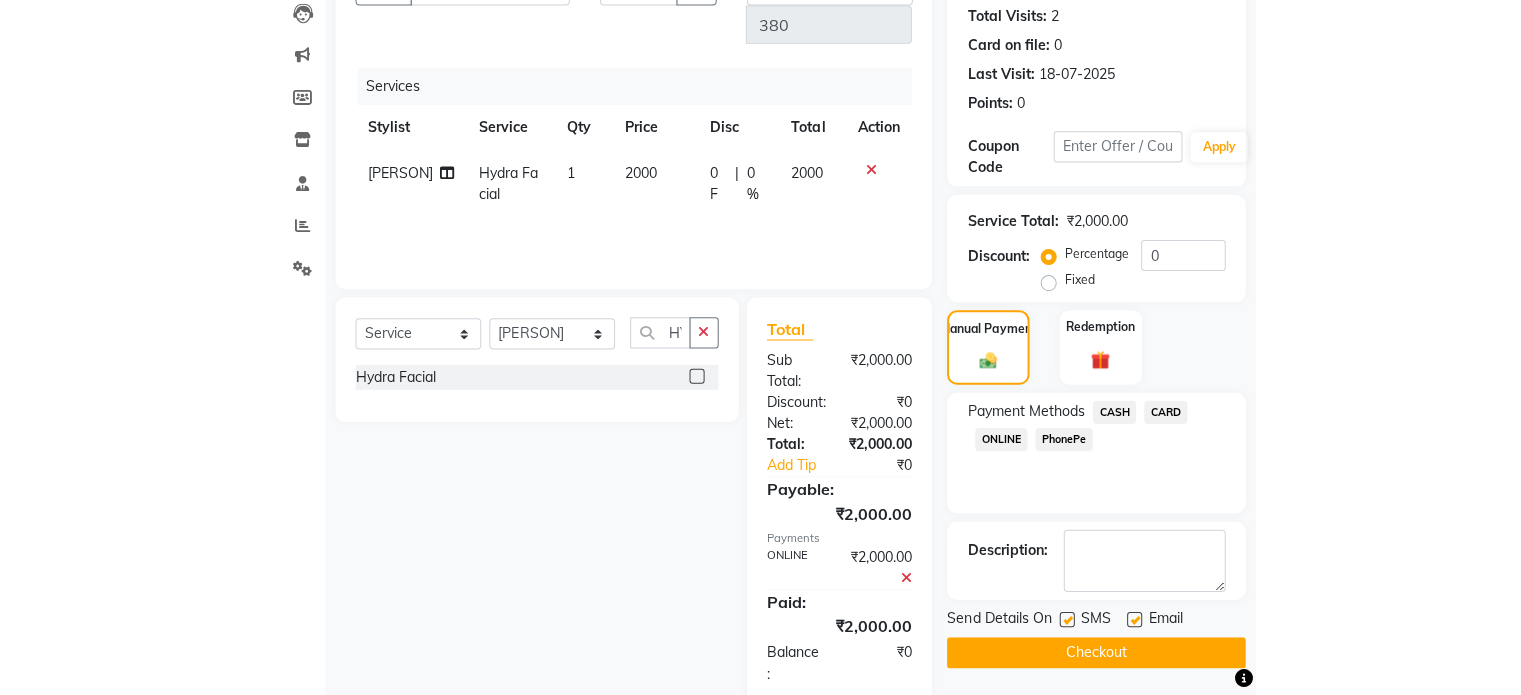 scroll, scrollTop: 205, scrollLeft: 0, axis: vertical 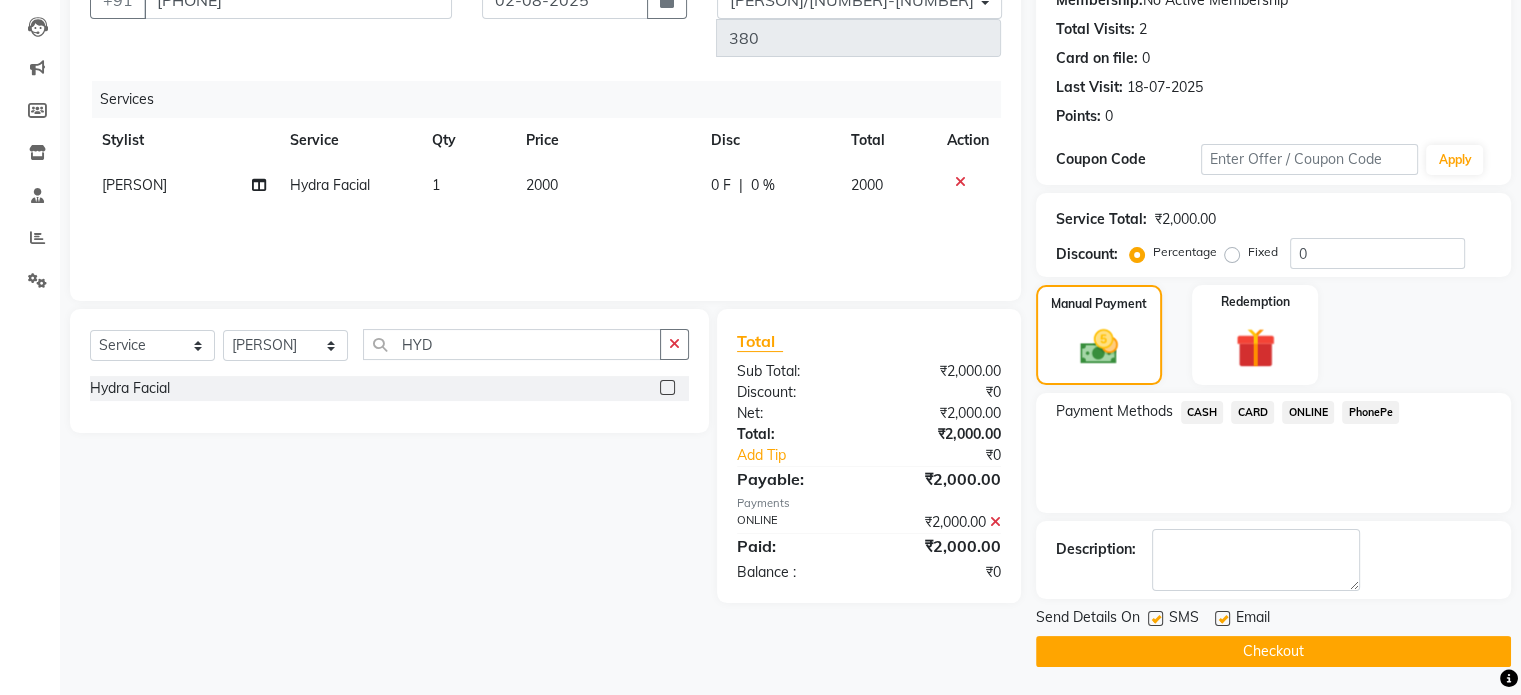 click on "Card on file:  0" 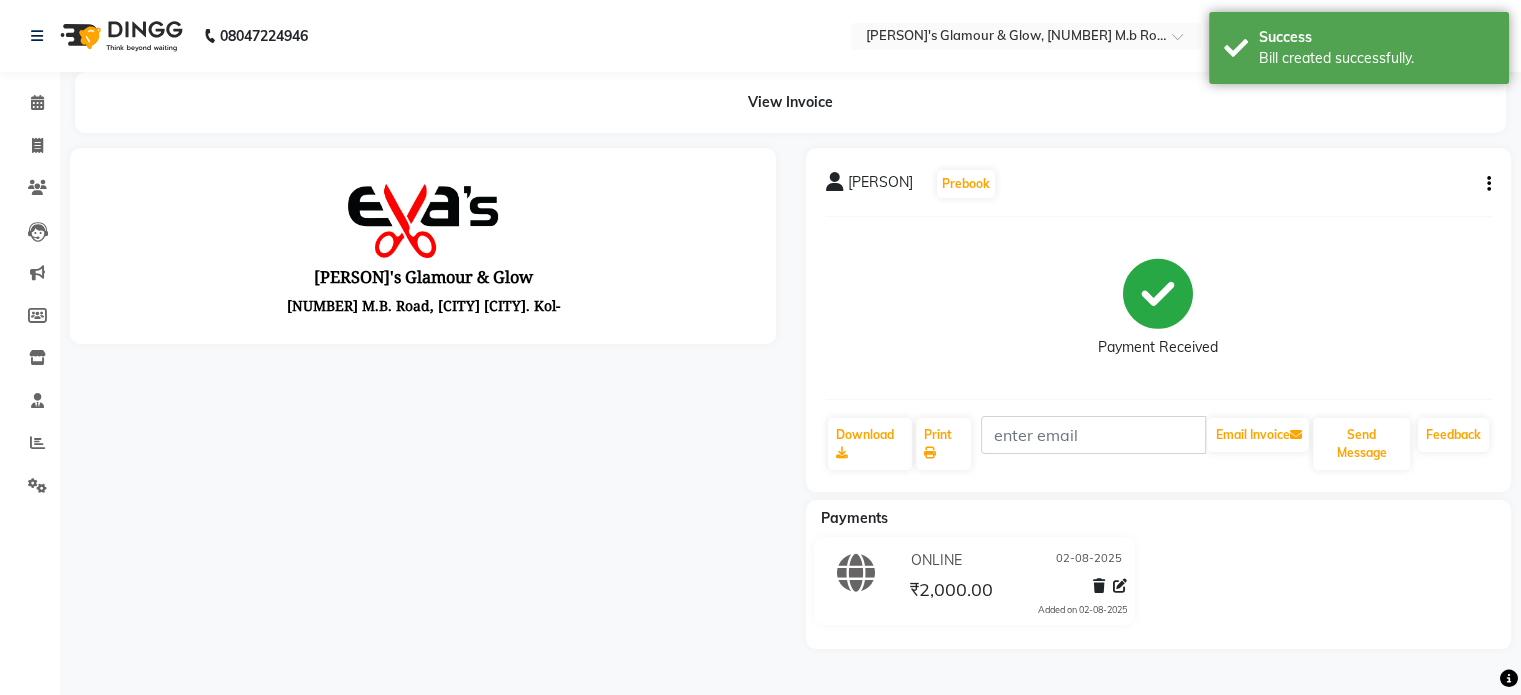 scroll, scrollTop: 0, scrollLeft: 0, axis: both 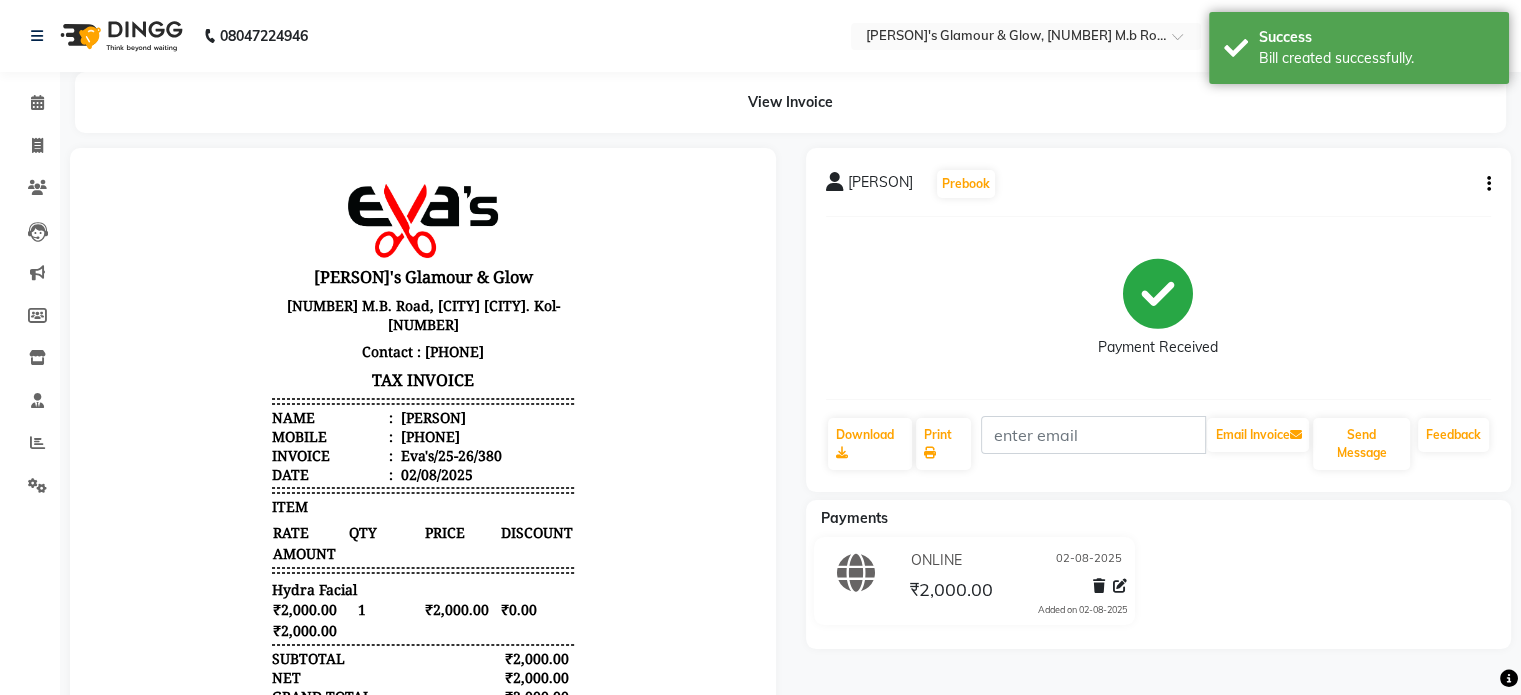 click 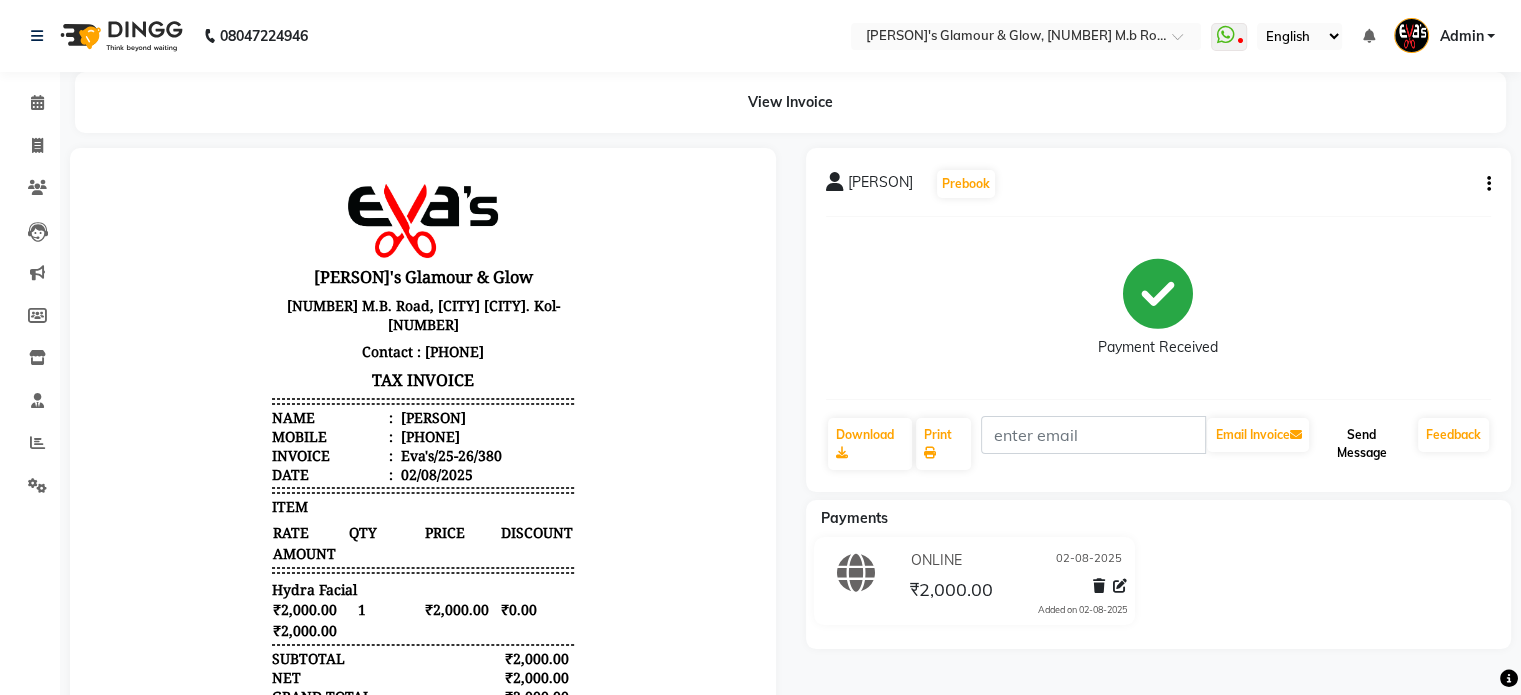 click on "Send Message" 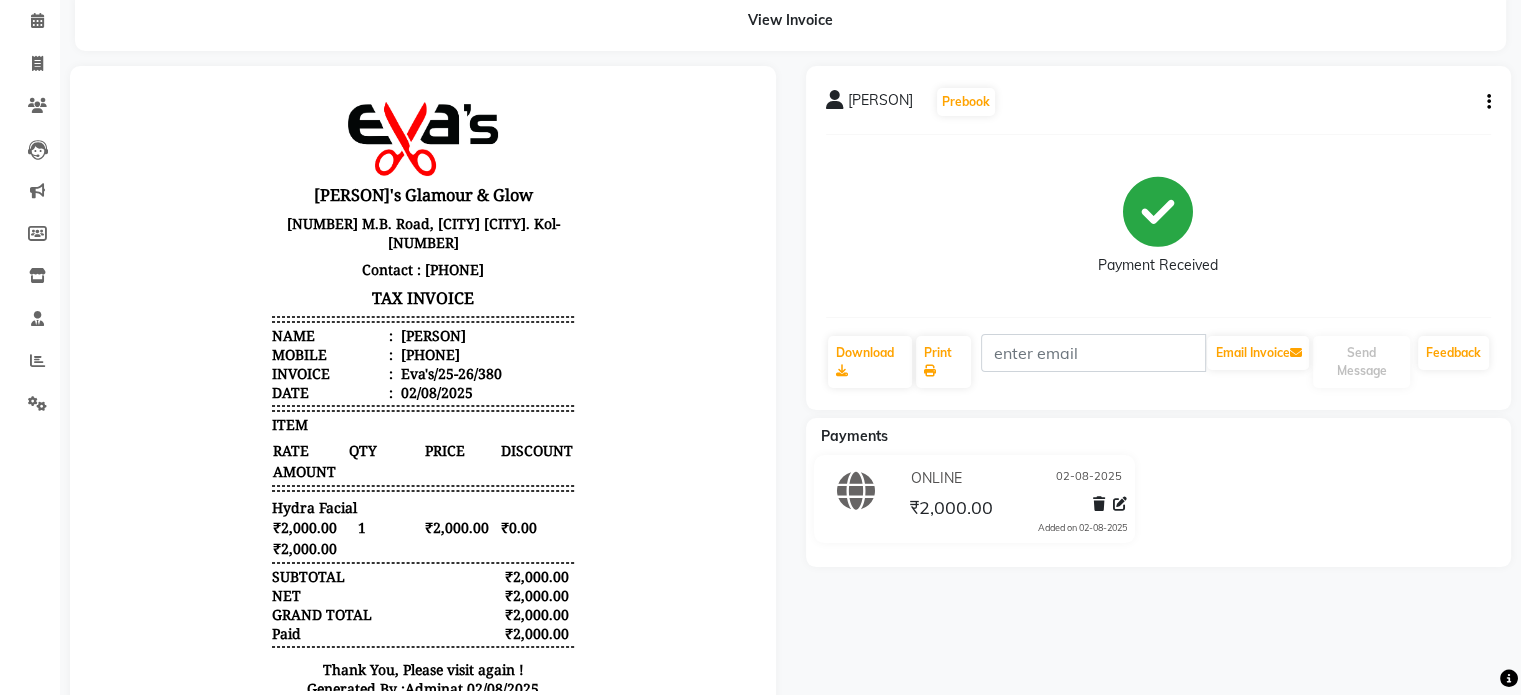 scroll, scrollTop: 48, scrollLeft: 0, axis: vertical 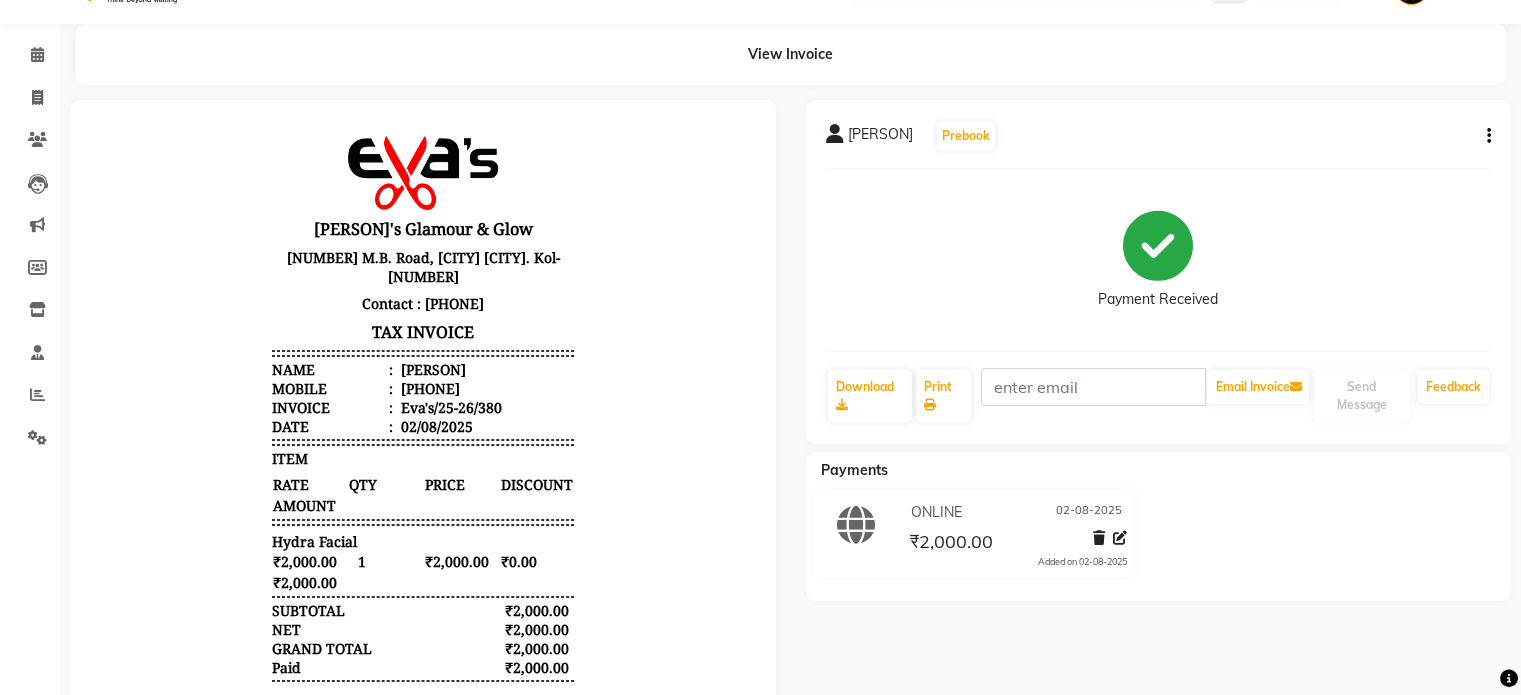 select on "service" 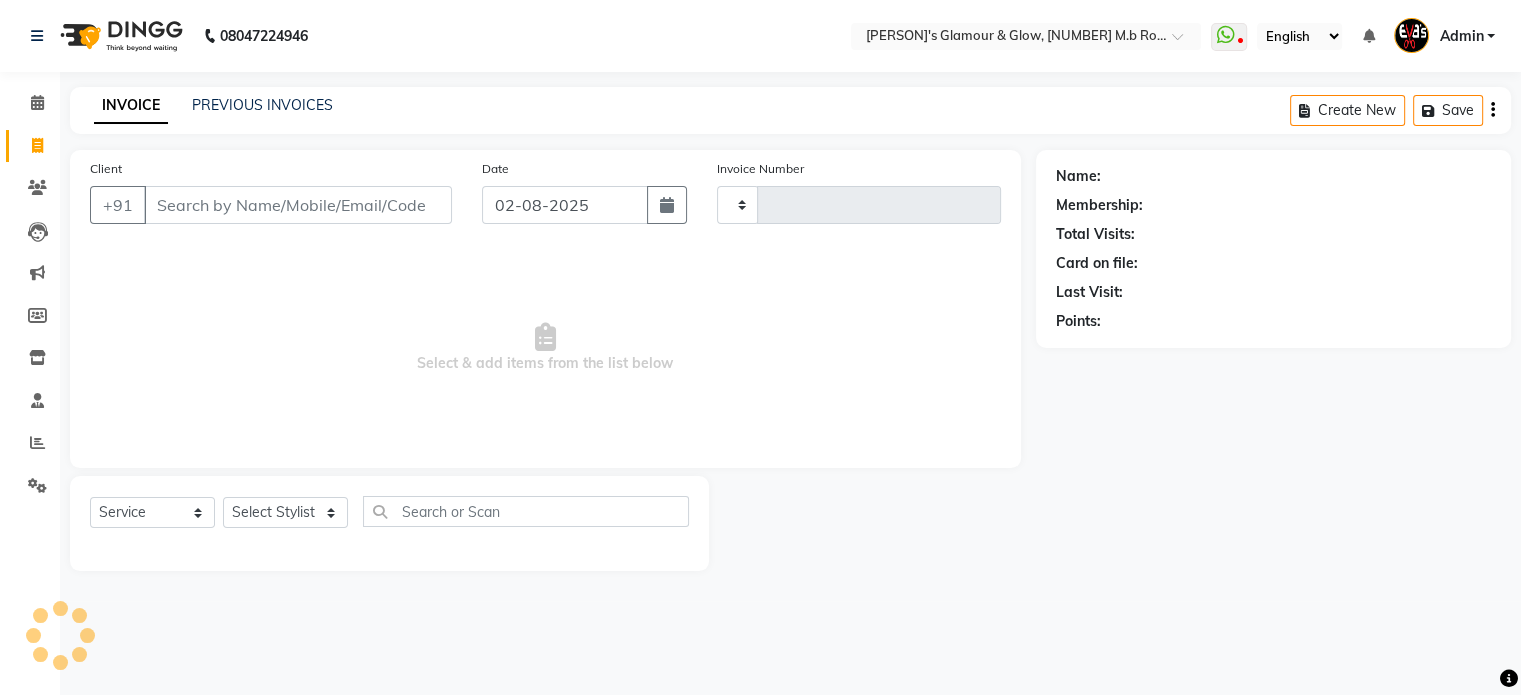 scroll, scrollTop: 0, scrollLeft: 0, axis: both 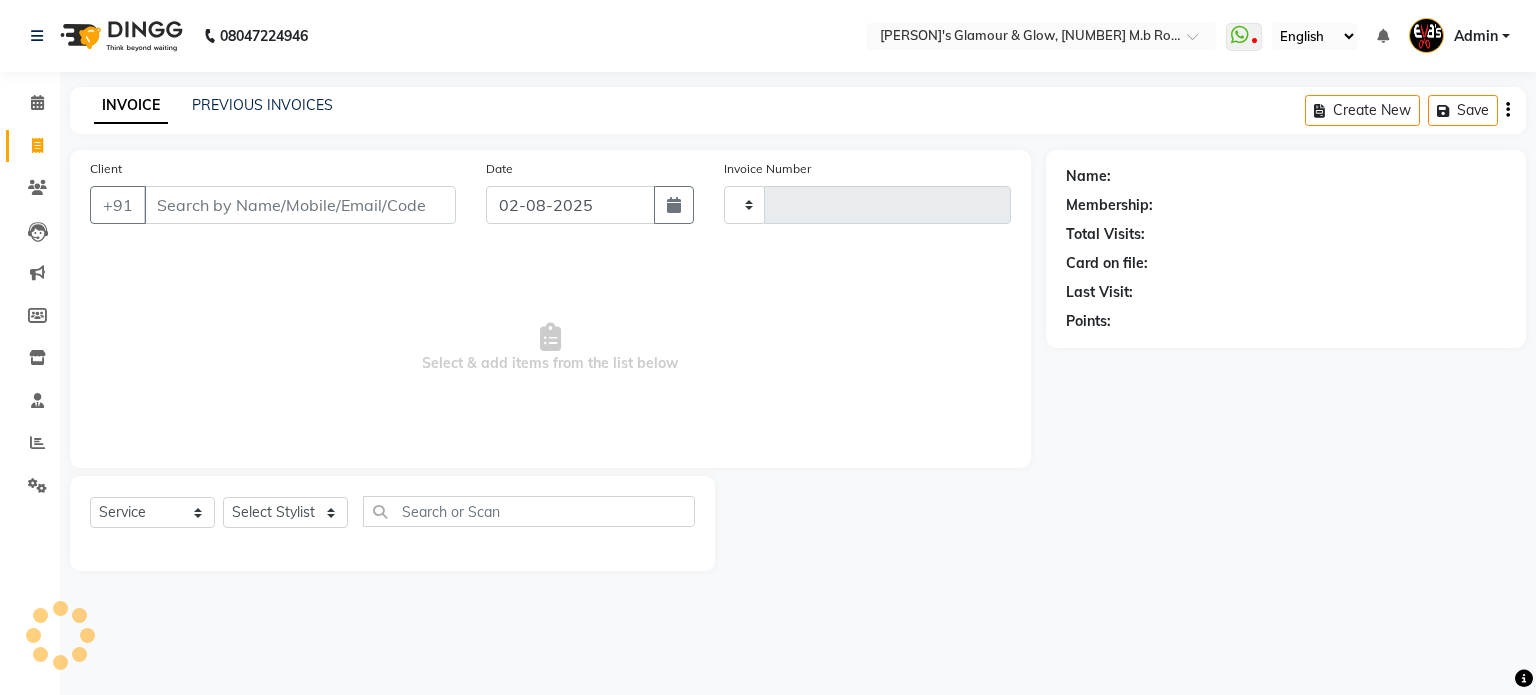 type on "381" 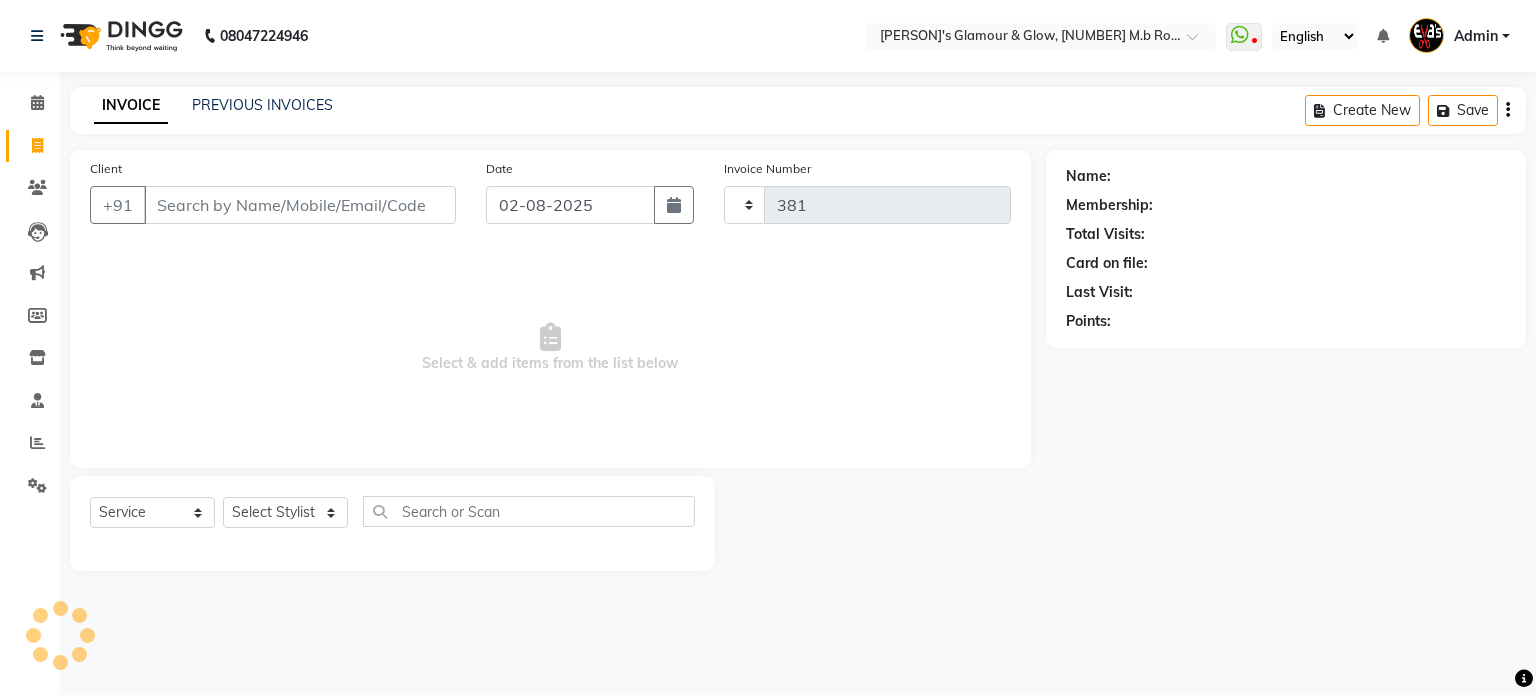 select on "6558" 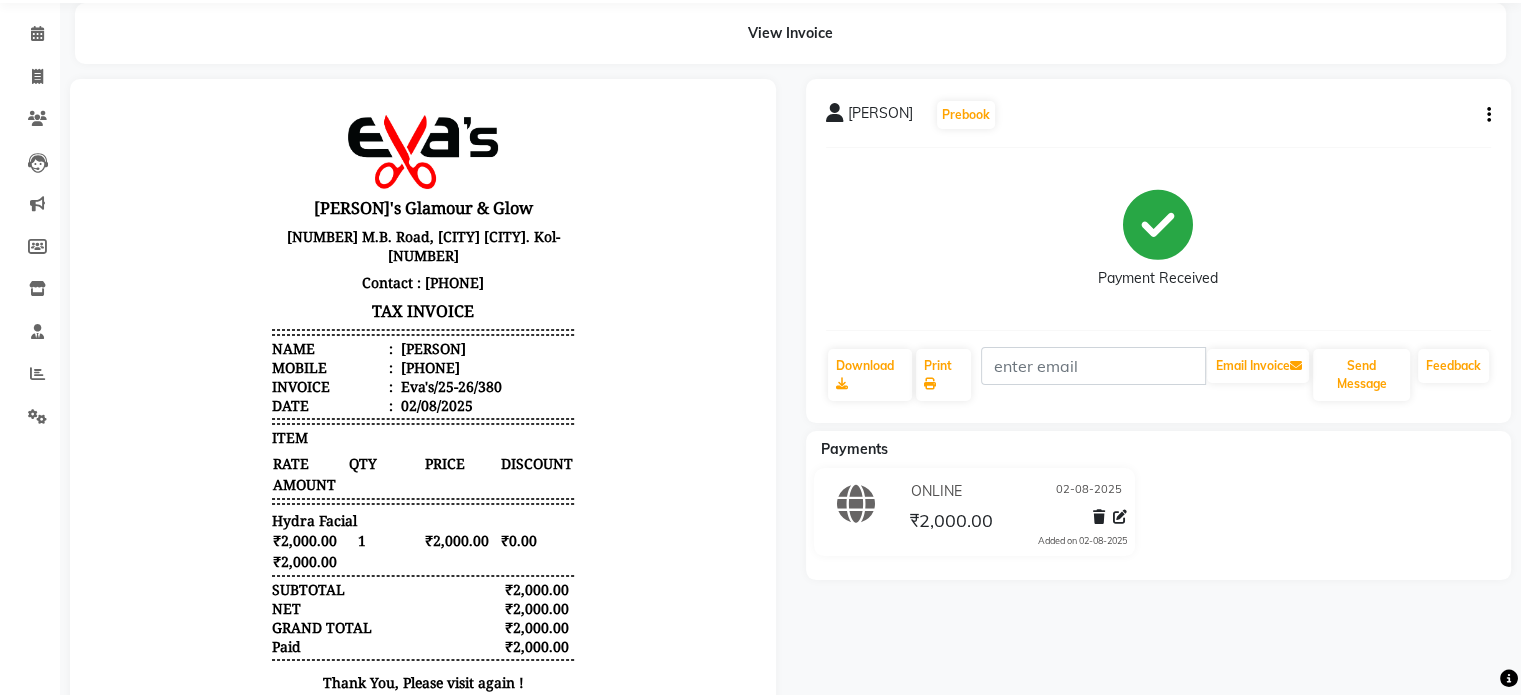 scroll, scrollTop: 148, scrollLeft: 0, axis: vertical 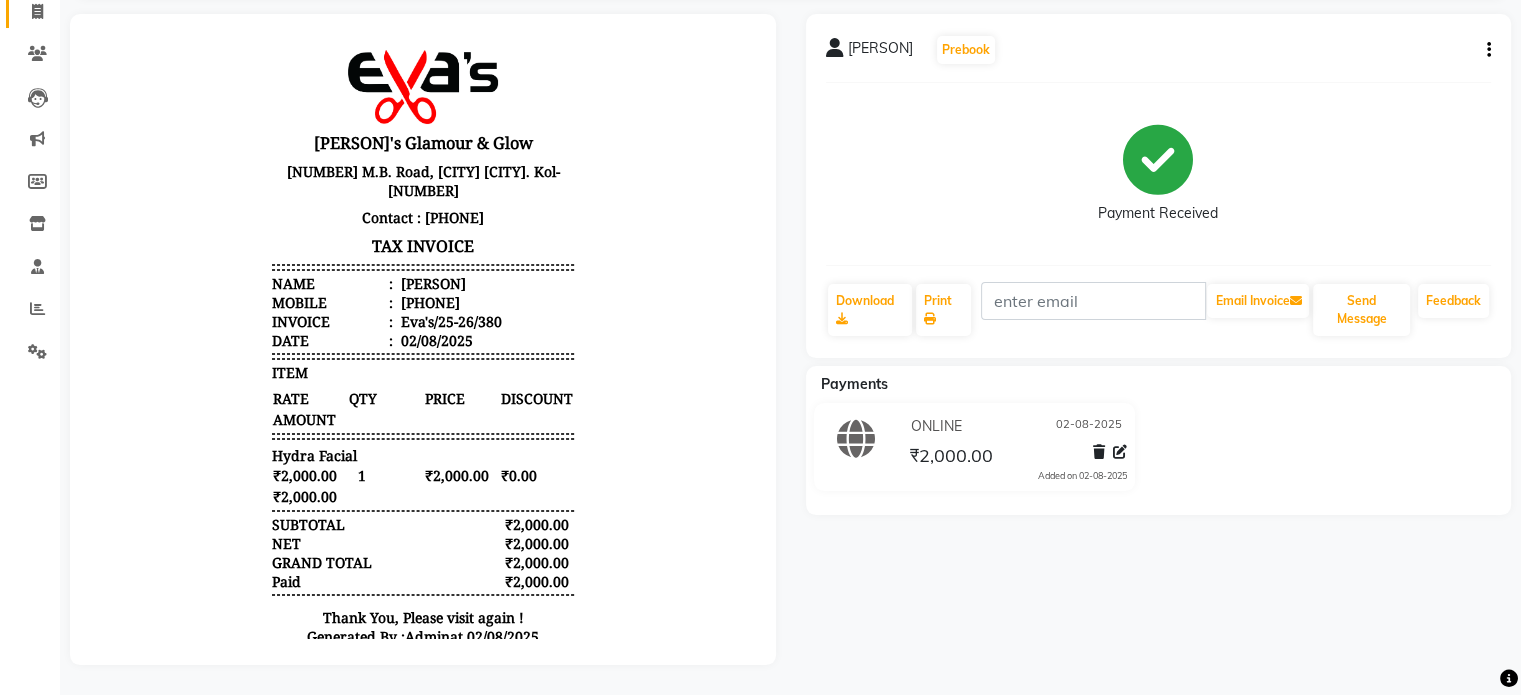 select on "service" 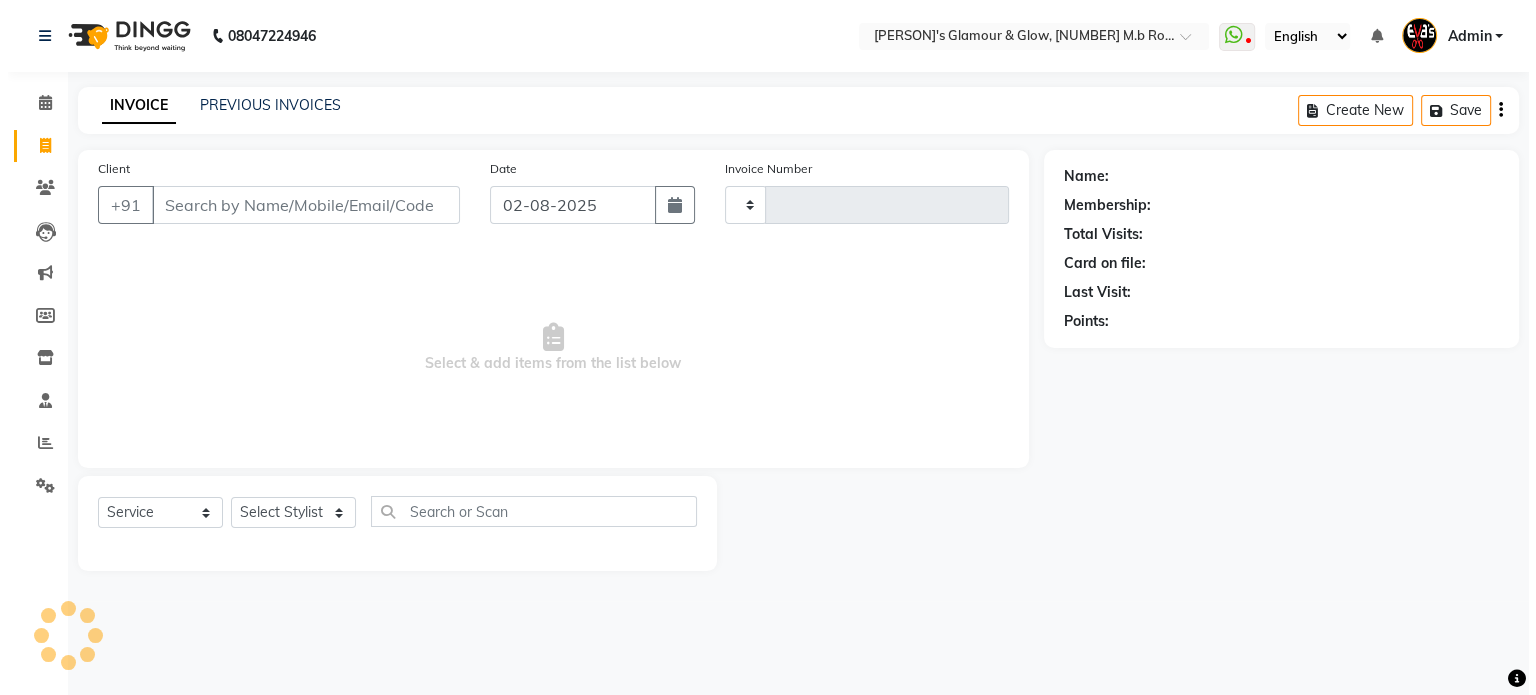 scroll, scrollTop: 0, scrollLeft: 0, axis: both 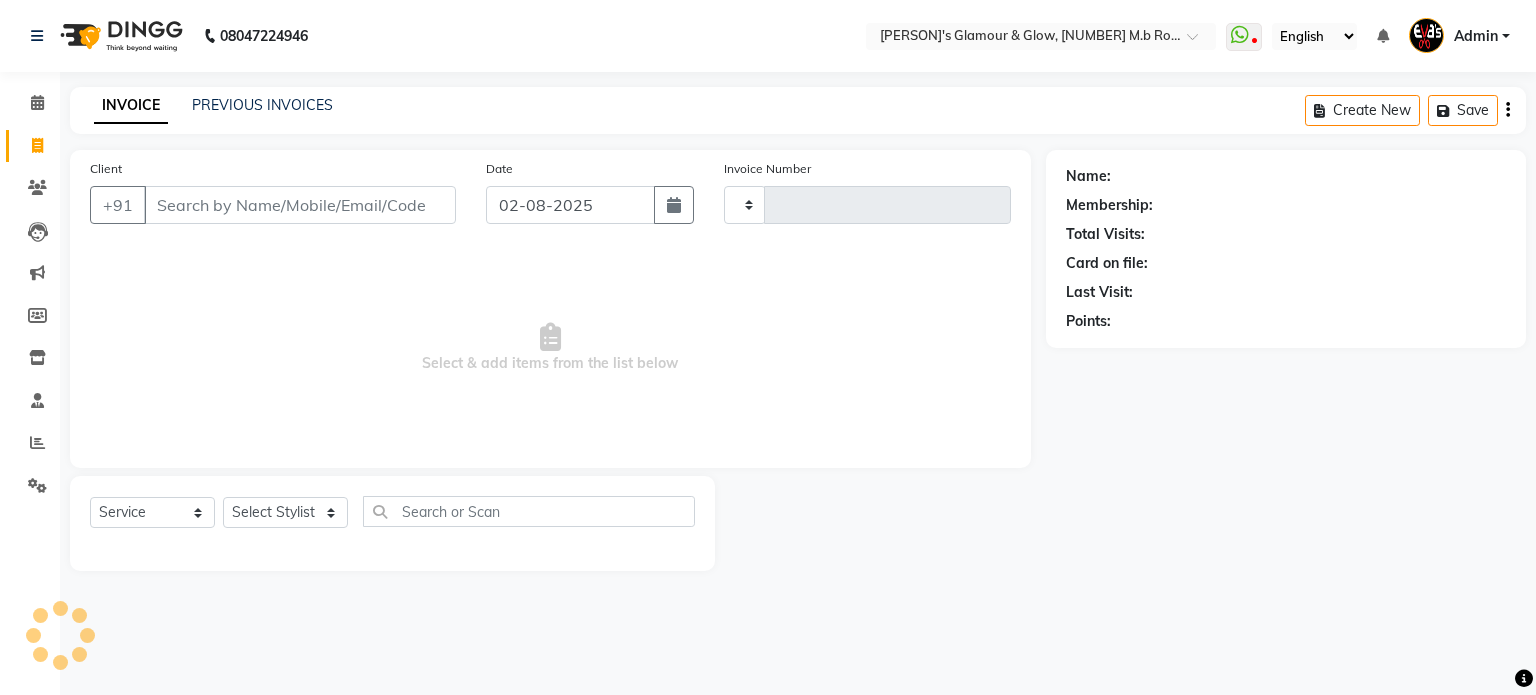 type on "381" 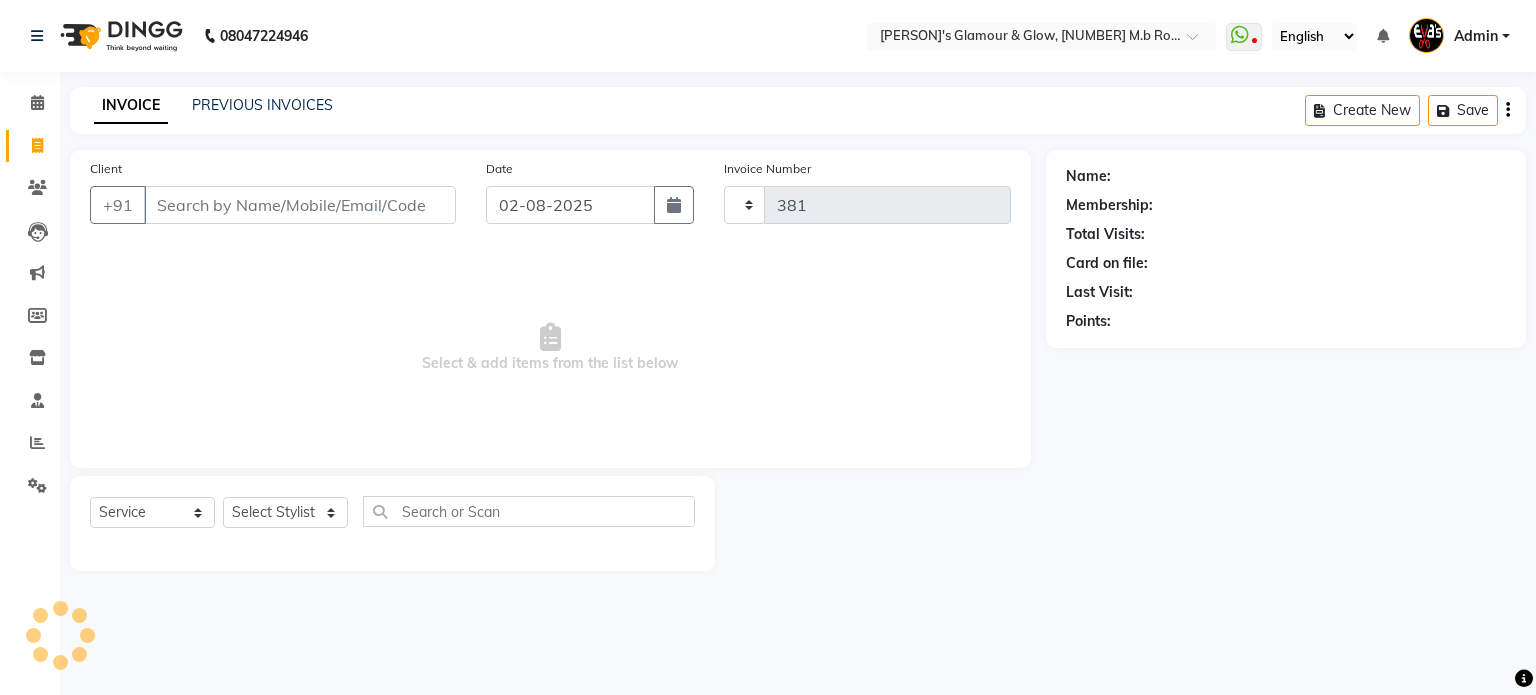 select on "6558" 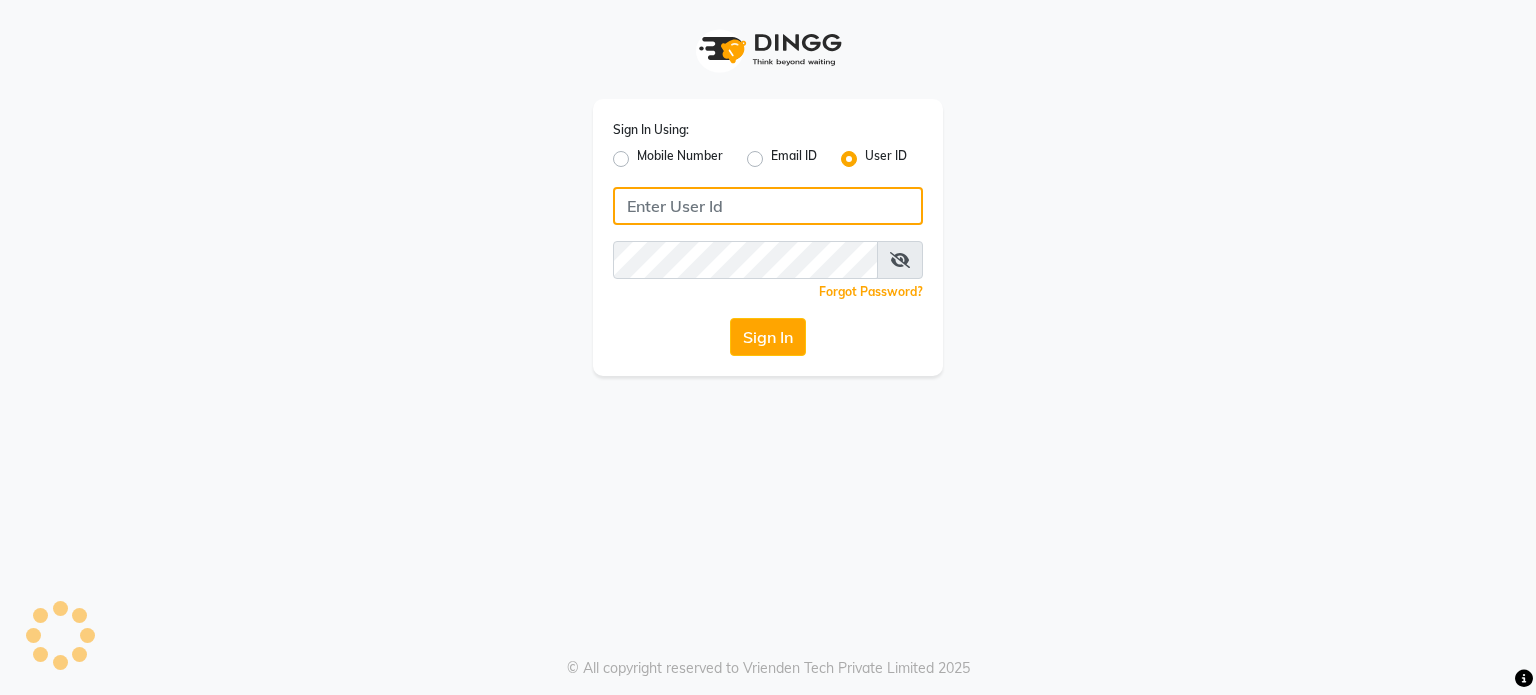 type on "[PERSON][NUMBER]" 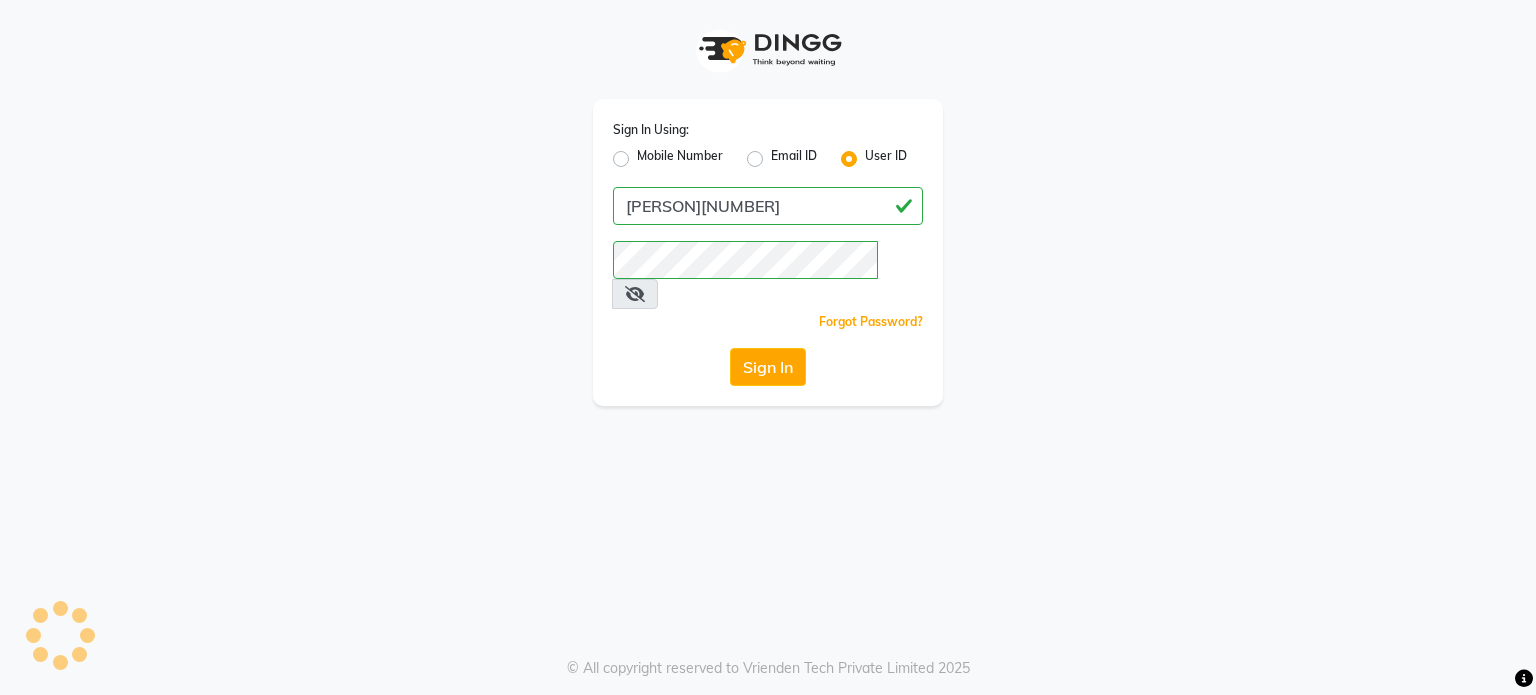 select on "service" 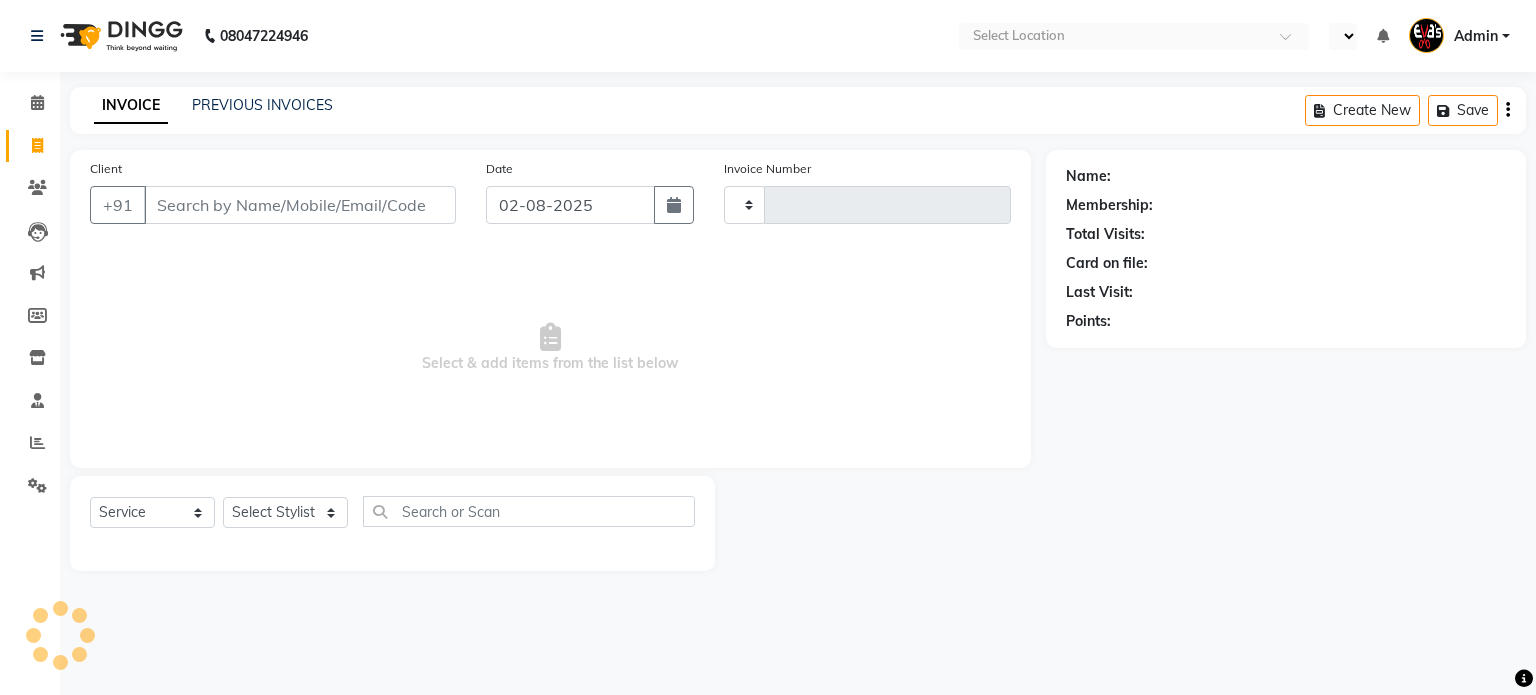 type on "381" 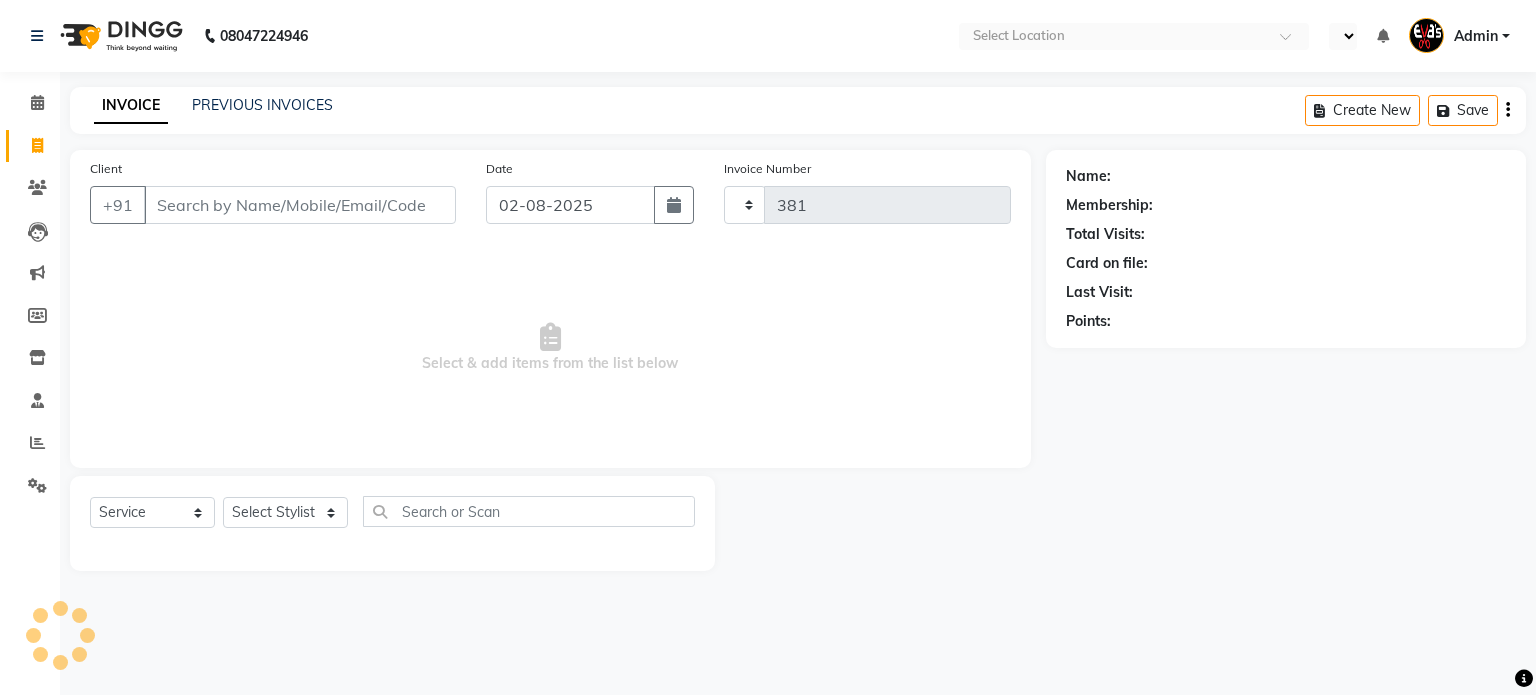 select on "en" 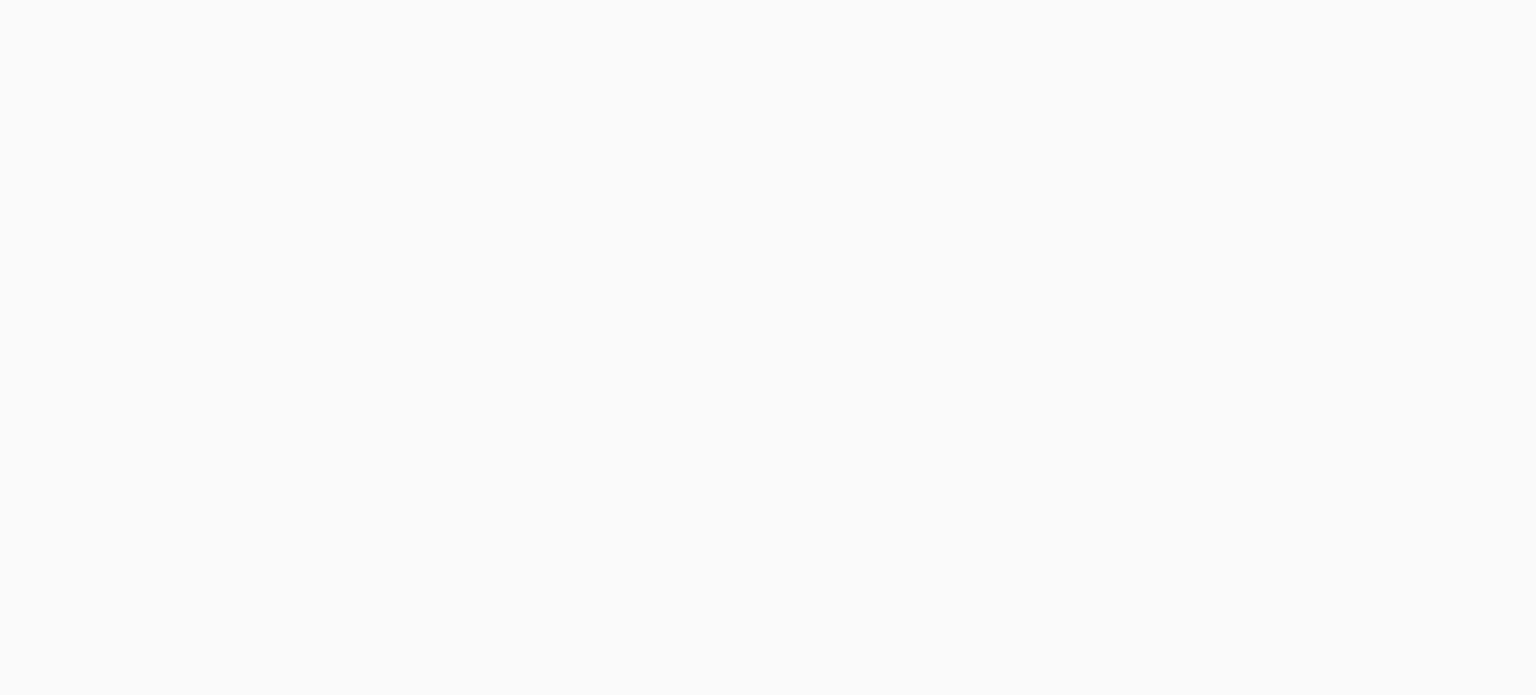 scroll, scrollTop: 0, scrollLeft: 0, axis: both 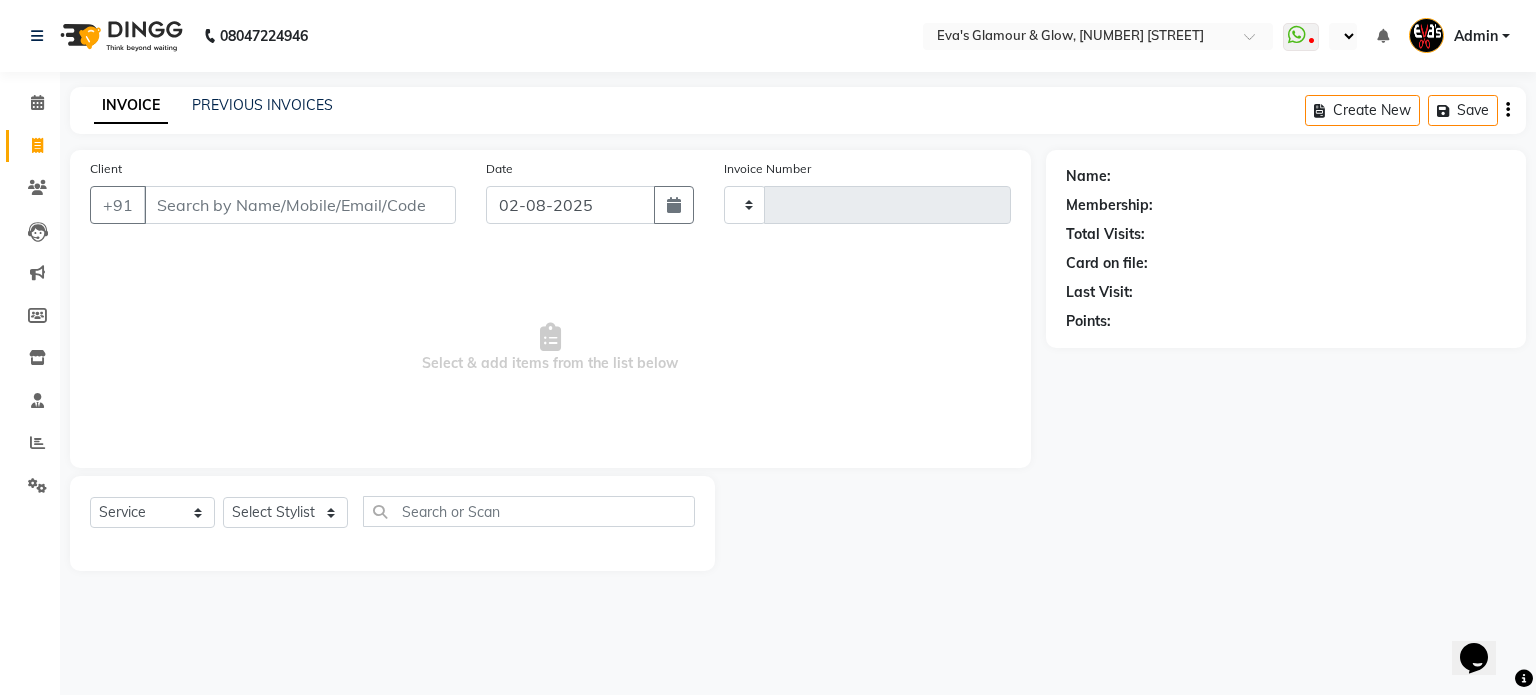 type on "381" 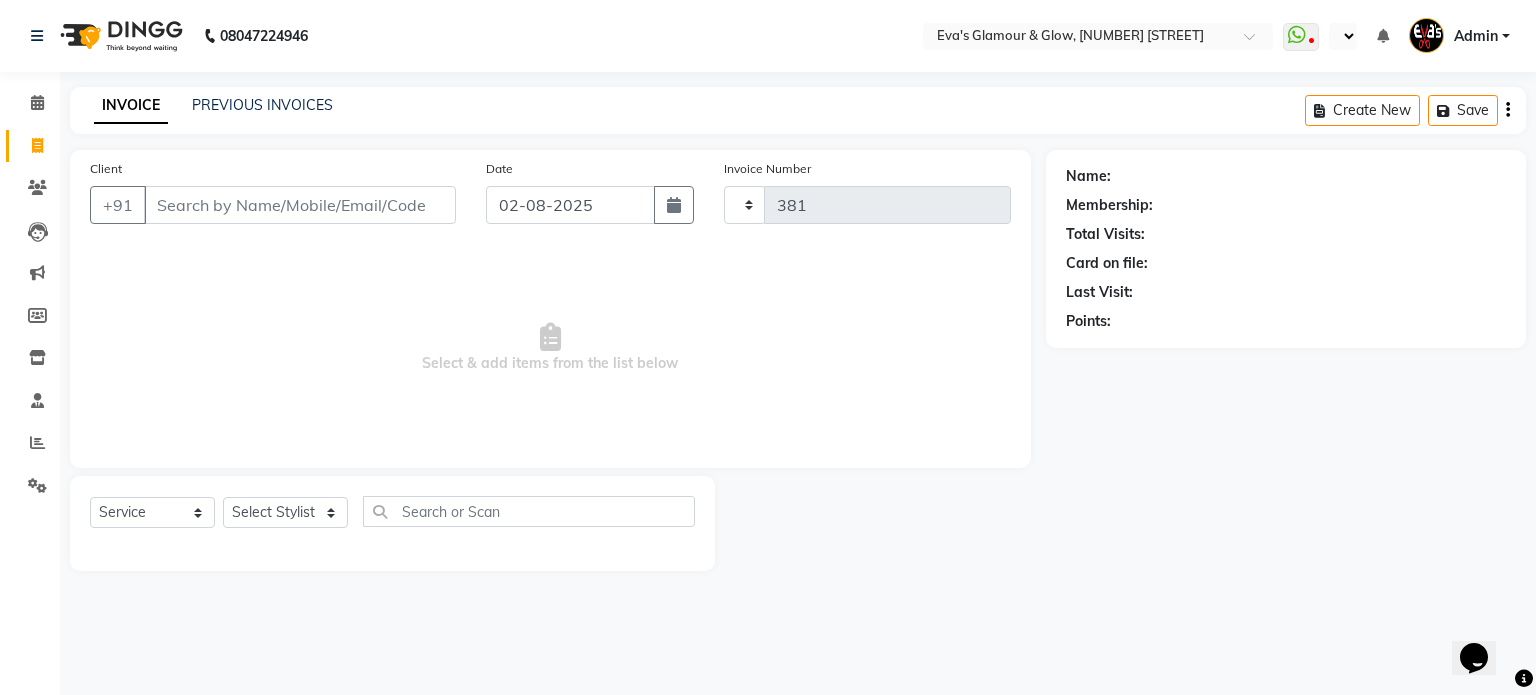select on "en" 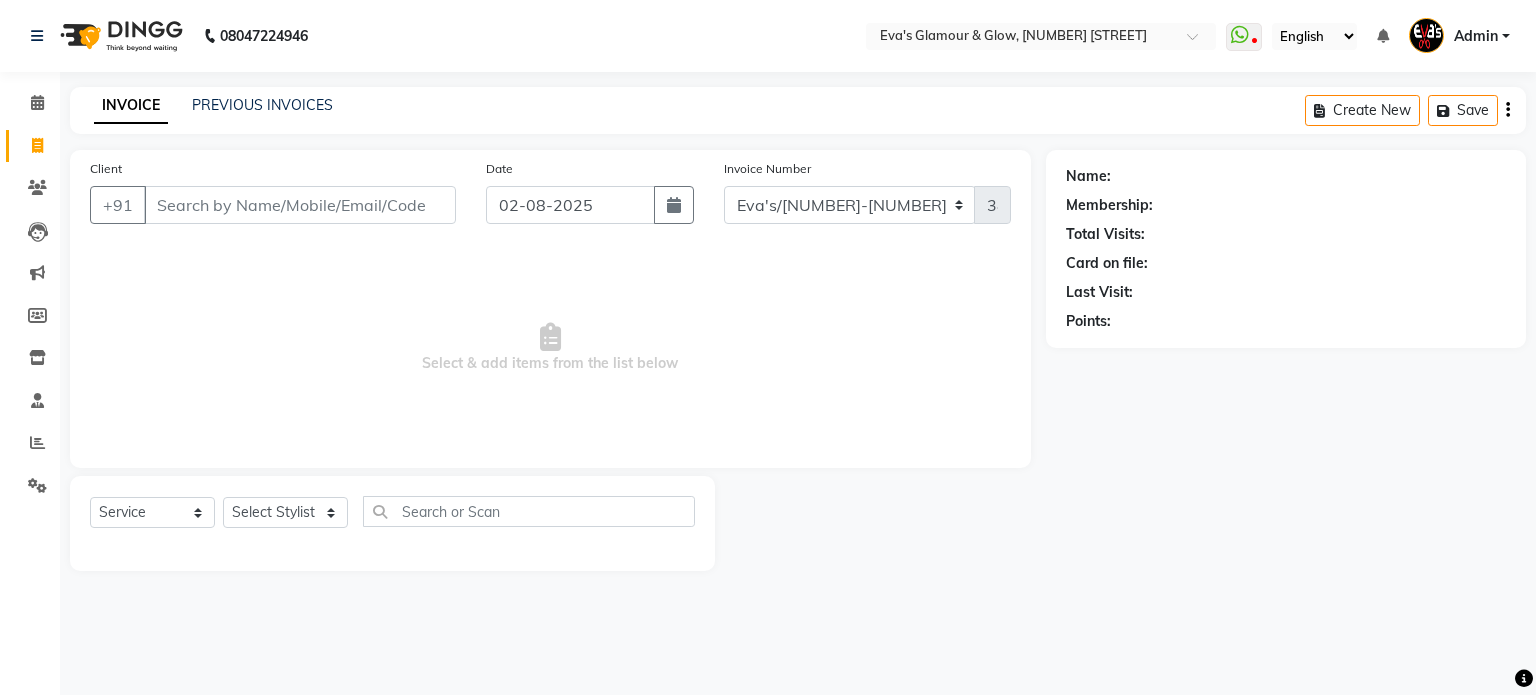 click on "Client" at bounding box center [300, 205] 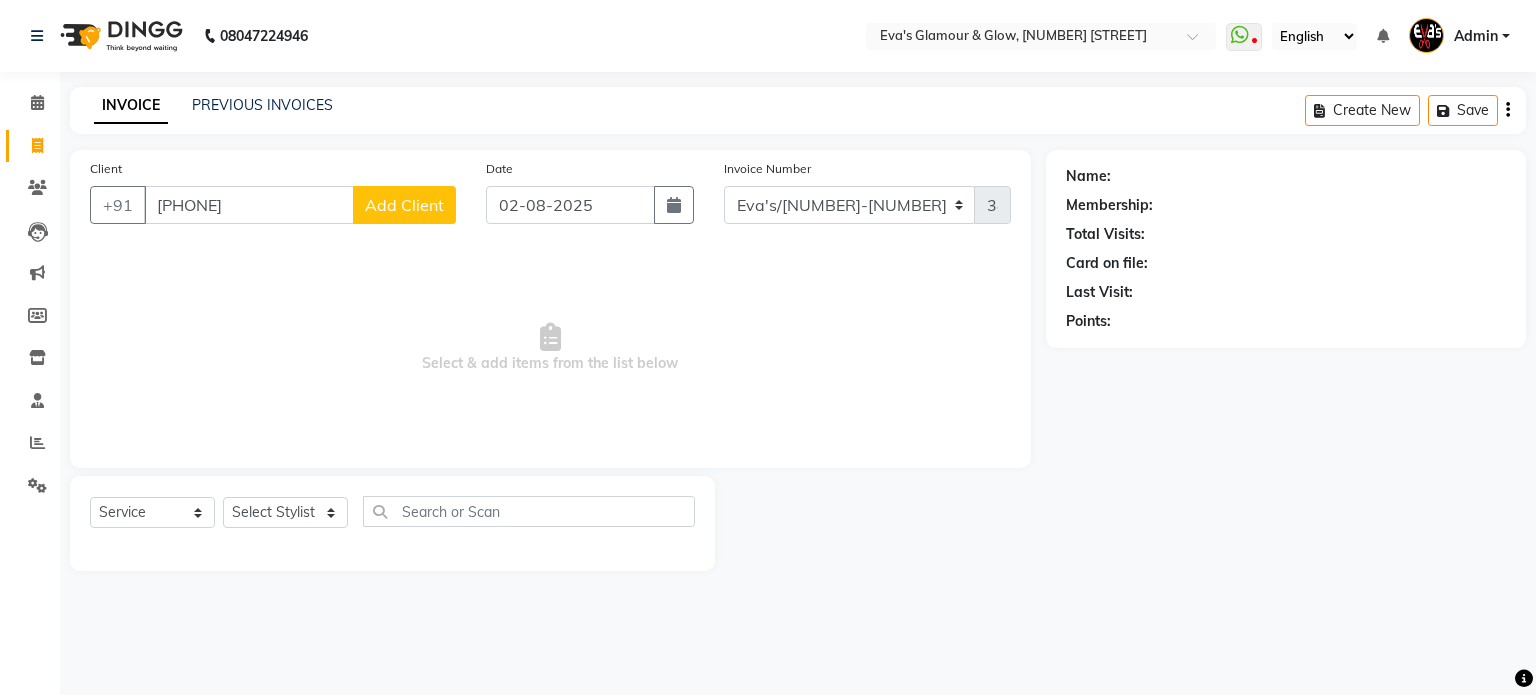type on "8961219997" 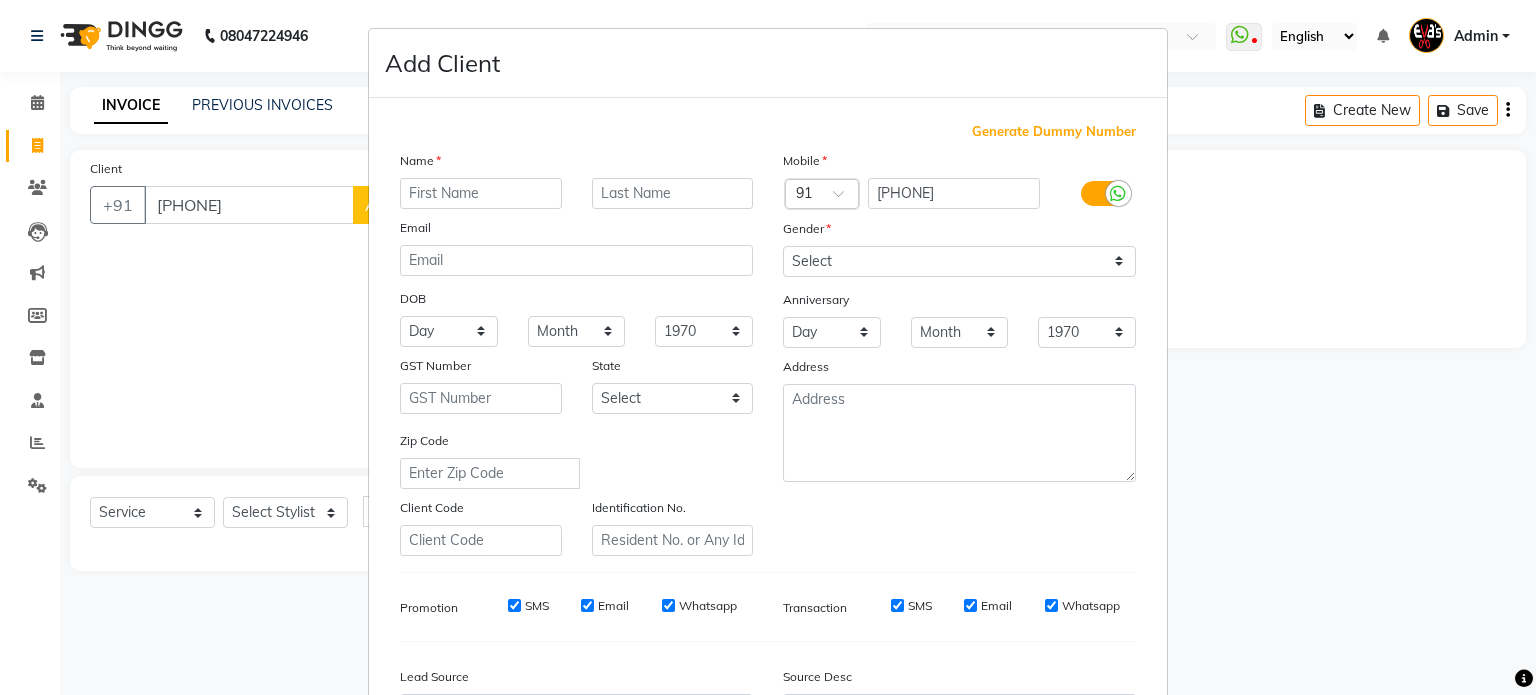 click at bounding box center [481, 193] 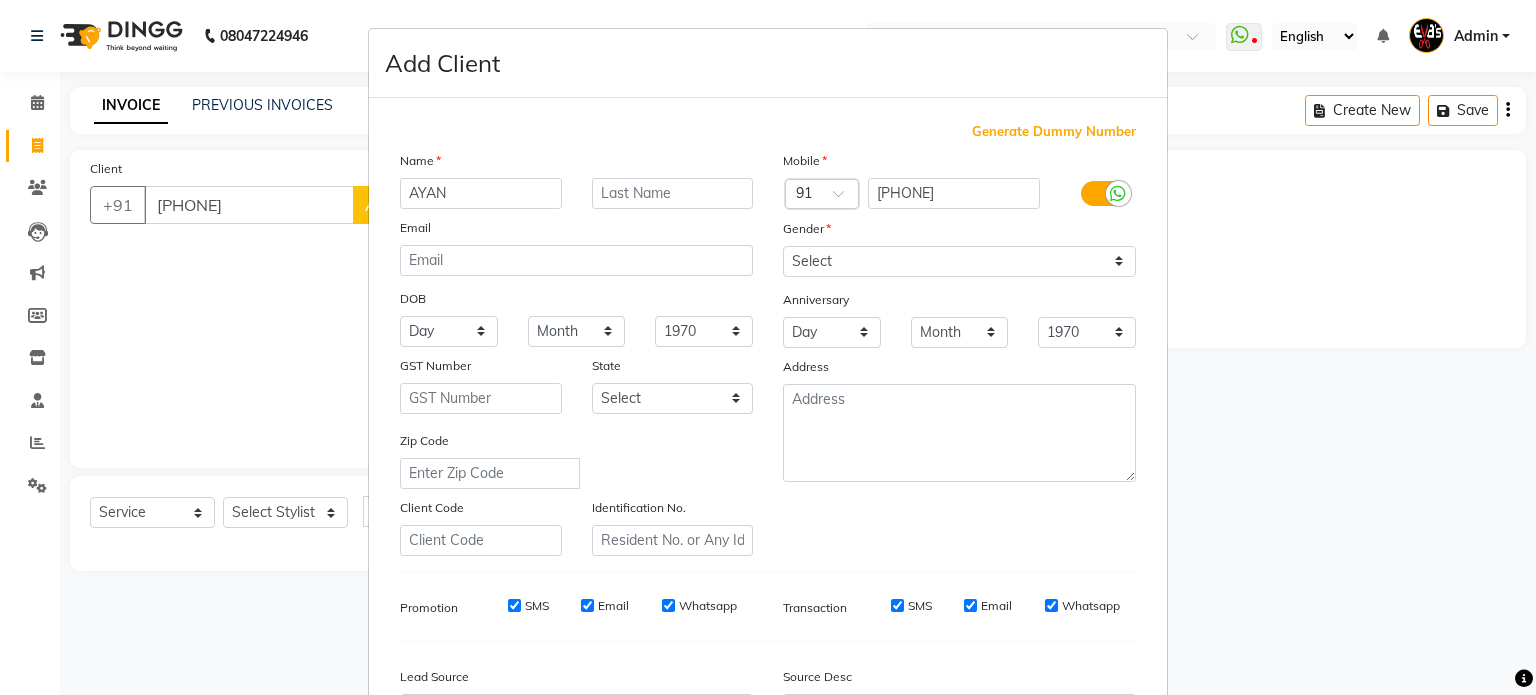 type on "AYAN" 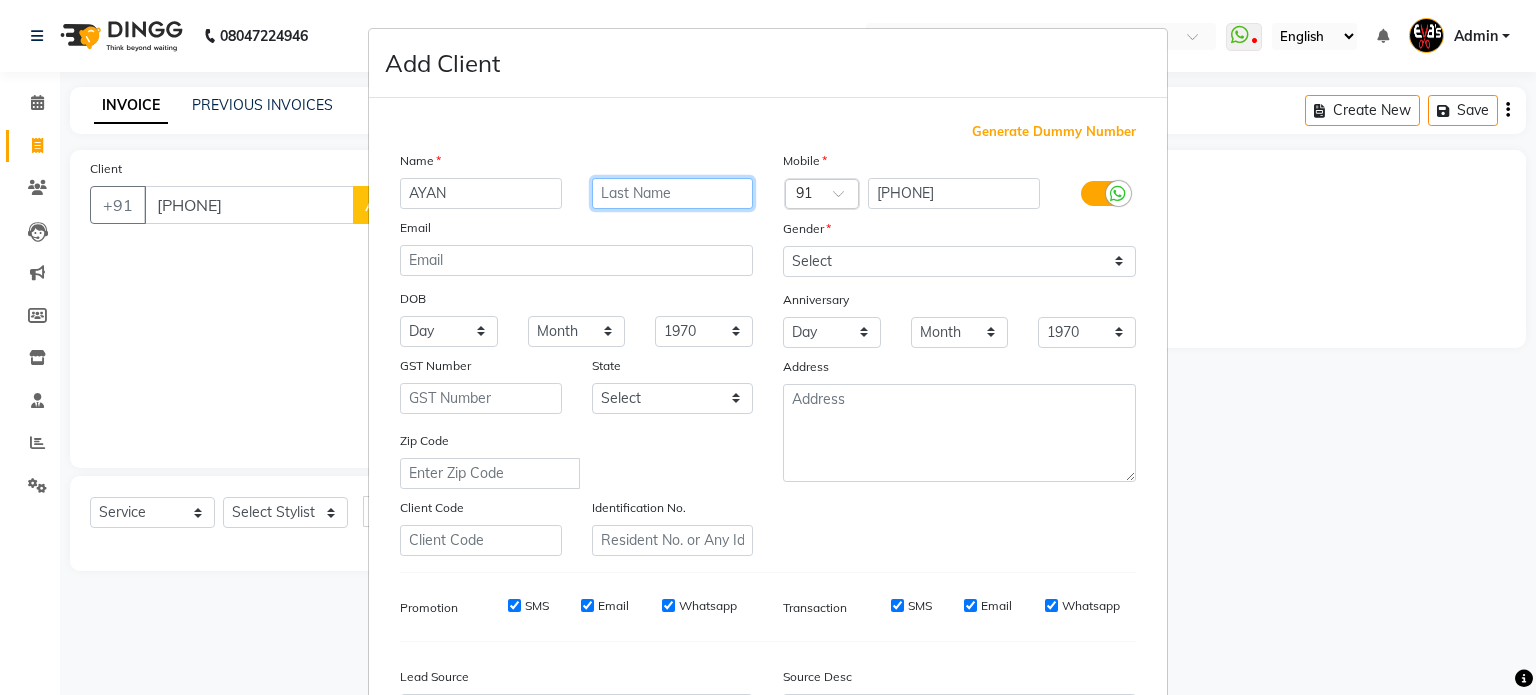 click at bounding box center (673, 193) 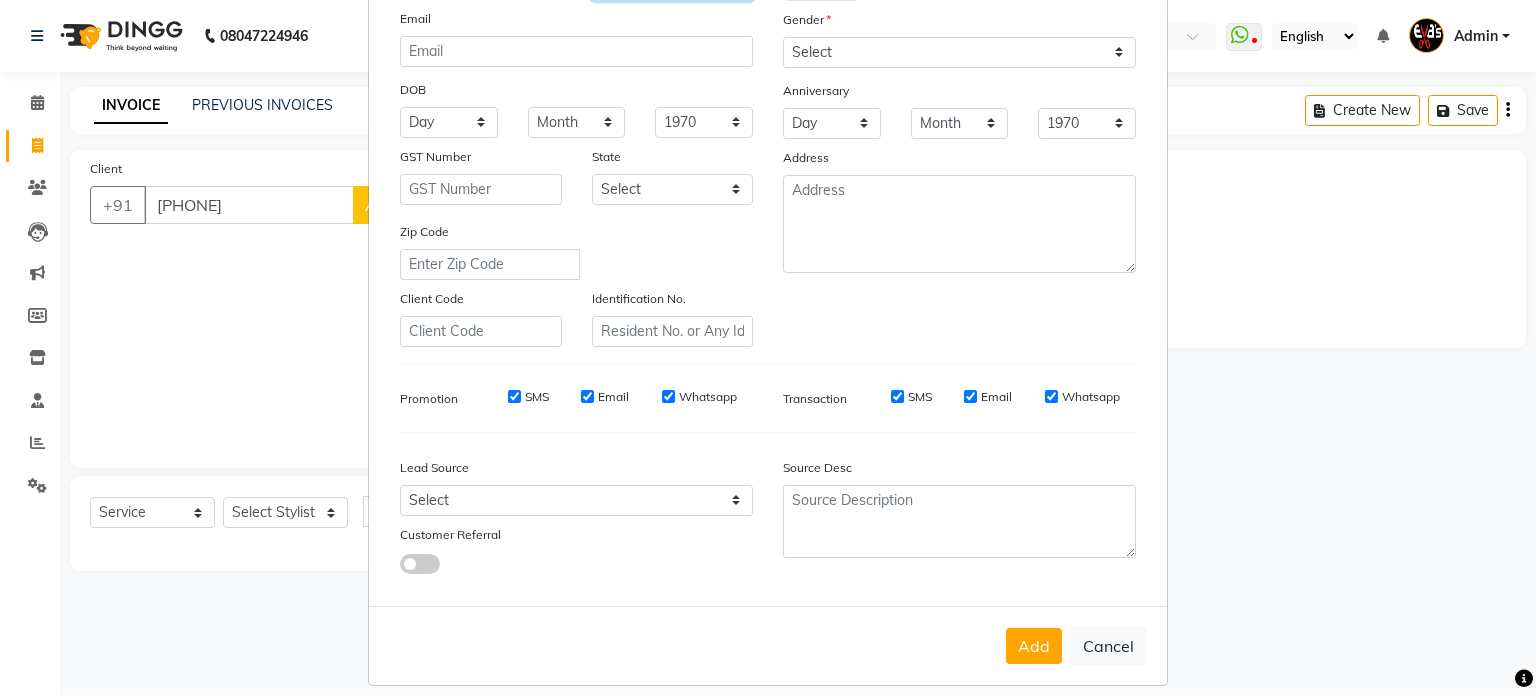 scroll, scrollTop: 237, scrollLeft: 0, axis: vertical 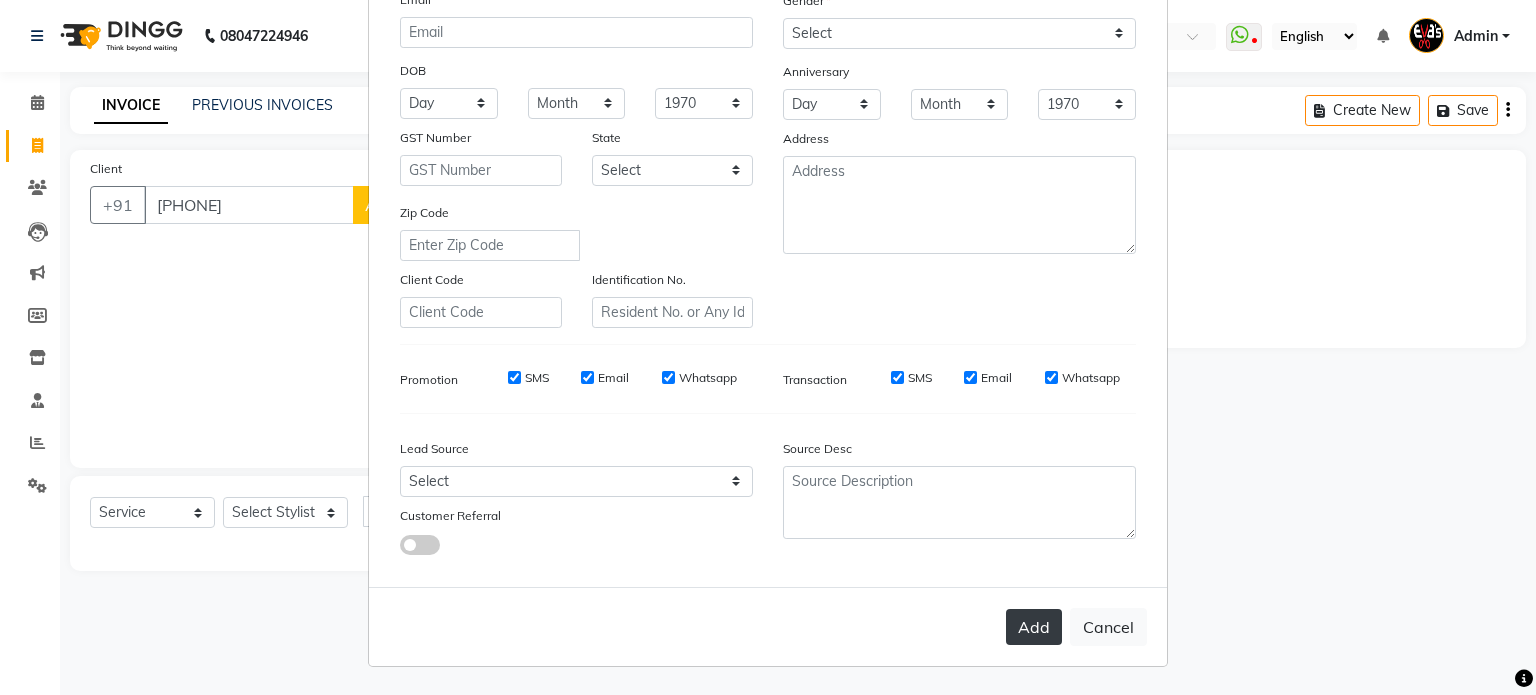 type on "GHOSAL" 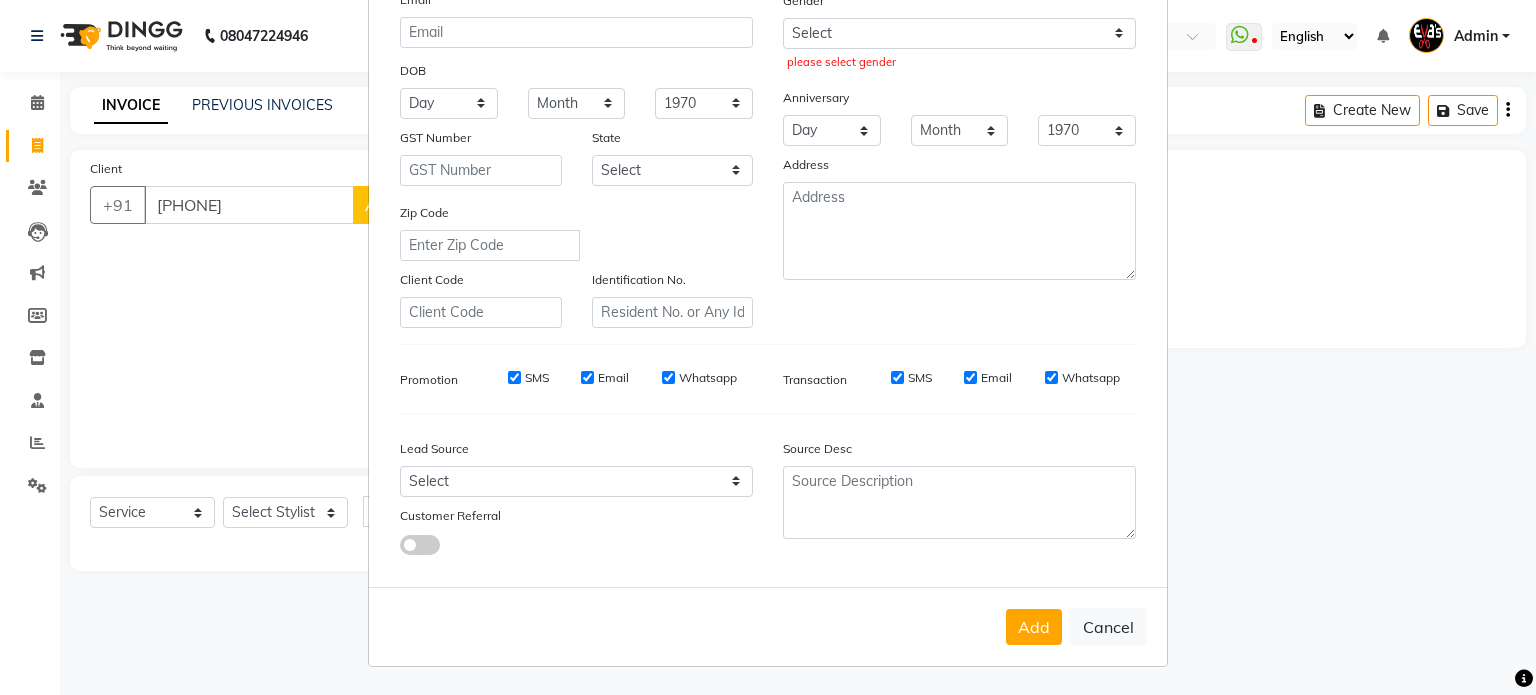 click on "Add Client Generate Dummy Number Name AYAN GHOSAL Email DOB Day 01 02 03 04 05 06 07 08 09 10 11 12 13 14 15 16 17 18 19 20 21 22 23 24 25 26 27 28 29 30 31 Month January February March April May June July August September October November December 1940 1941 1942 1943 1944 1945 1946 1947 1948 1949 1950 1951 1952 1953 1954 1955 1956 1957 1958 1959 1960 1961 1962 1963 1964 1965 1966 1967 1968 1969 1970 1971 1972 1973 1974 1975 1976 1977 1978 1979 1980 1981 1982 1983 1984 1985 1986 1987 1988 1989 1990 1991 1992 1993 1994 1995 1996 1997 1998 1999 2000 2001 2002 2003 2004 2005 2006 2007 2008 2009 2010 2011 2012 2013 2014 2015 2016 2017 2018 2019 2020 2021 2022 2023 2024 GST Number State Select Andaman and Nicobar Islands Andhra Pradesh Arunachal Pradesh Assam Bihar Chandigarh Chhattisgarh Dadra and Nagar Haveli Daman and Diu Delhi Goa Gujarat Haryana Himachal Pradesh Jammu and Kashmir Jharkhand Karnataka Kerala Lakshadweep Madhya Pradesh Maharashtra Manipur Meghalaya Mizoram Nagaland Odisha Pondicherry Punjab ×" at bounding box center [768, 347] 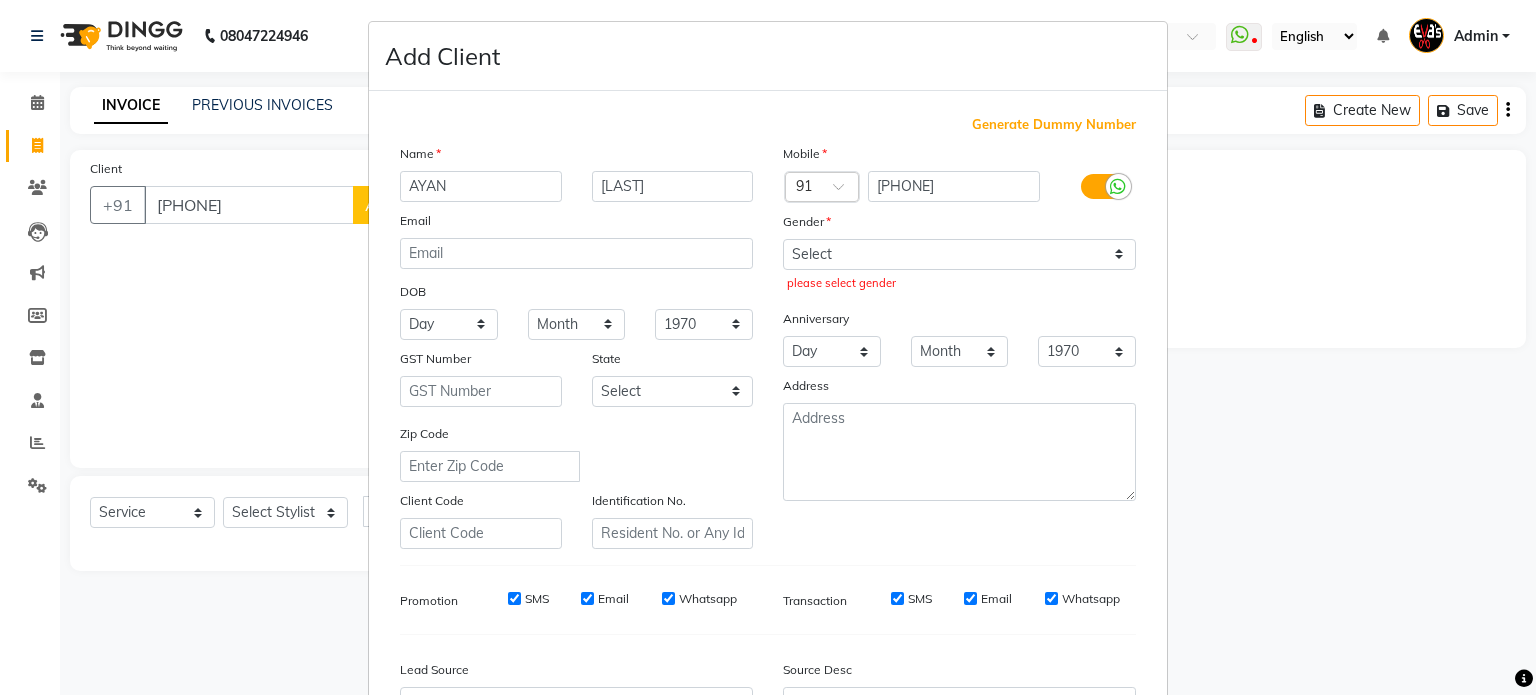 scroll, scrollTop: 0, scrollLeft: 0, axis: both 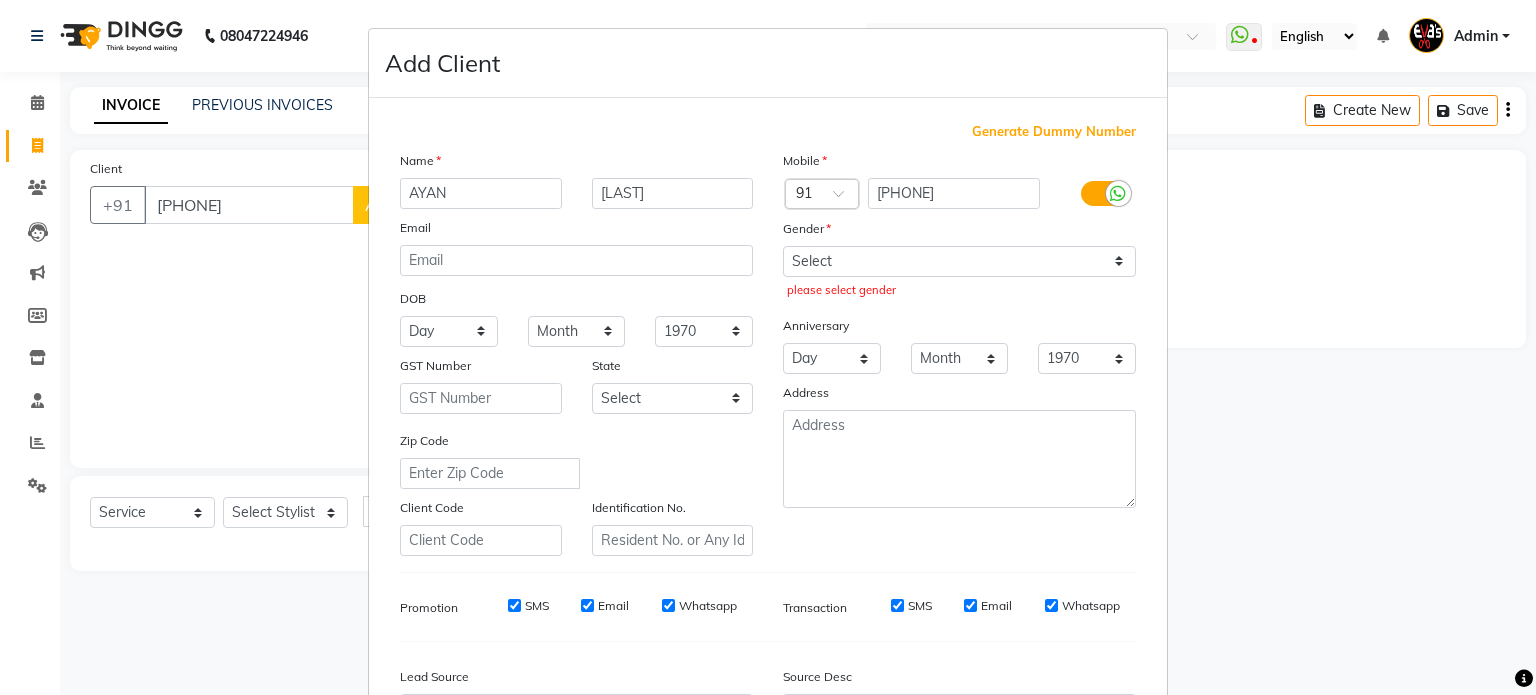 click at bounding box center (1118, 194) 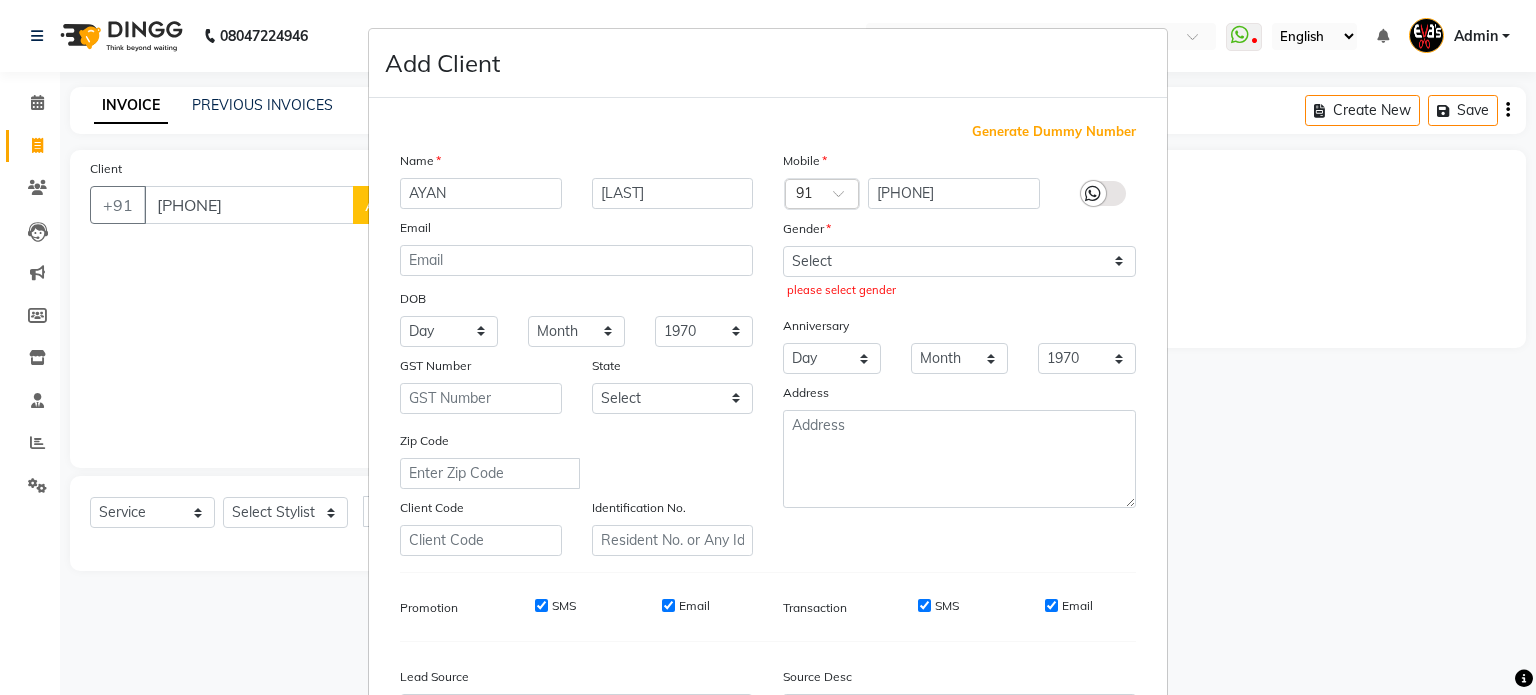 click at bounding box center (1103, 193) 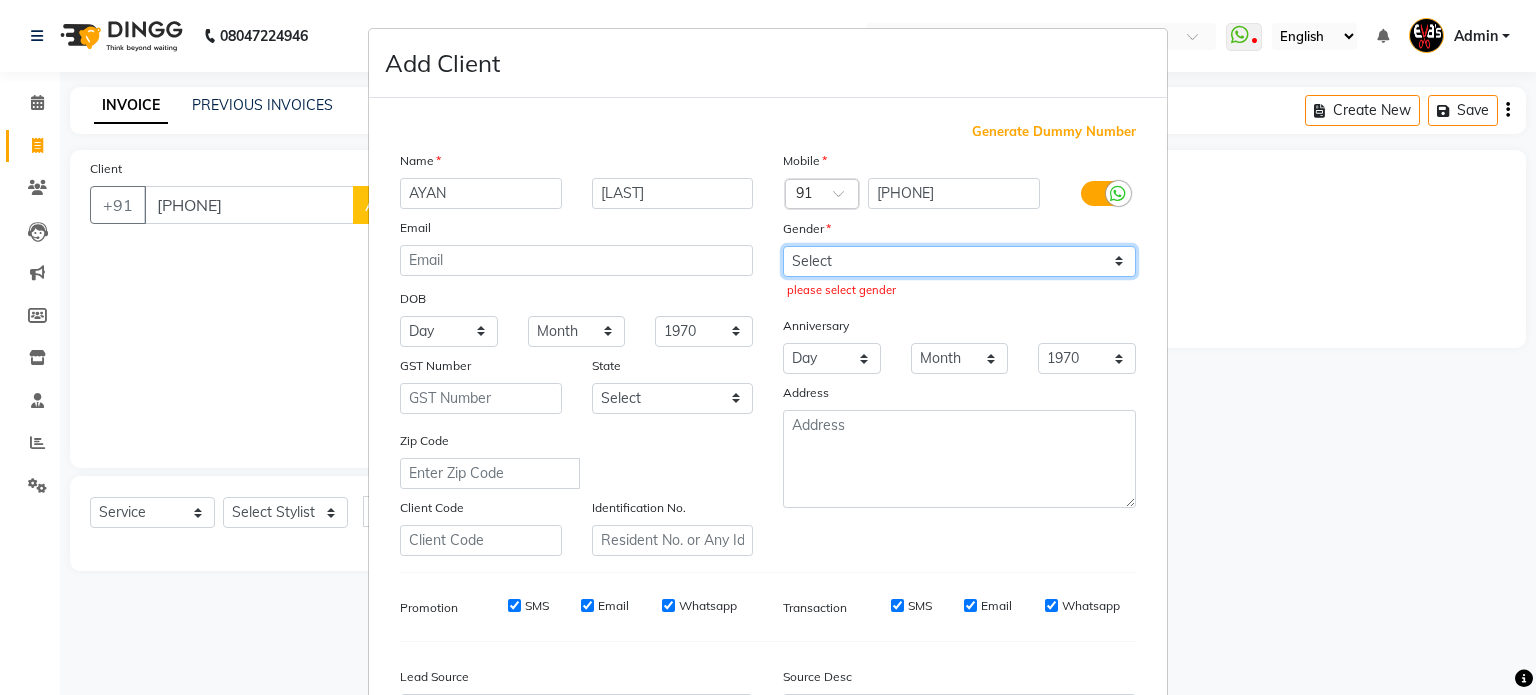 click on "Select Male Female Other Prefer Not To Say" at bounding box center [959, 261] 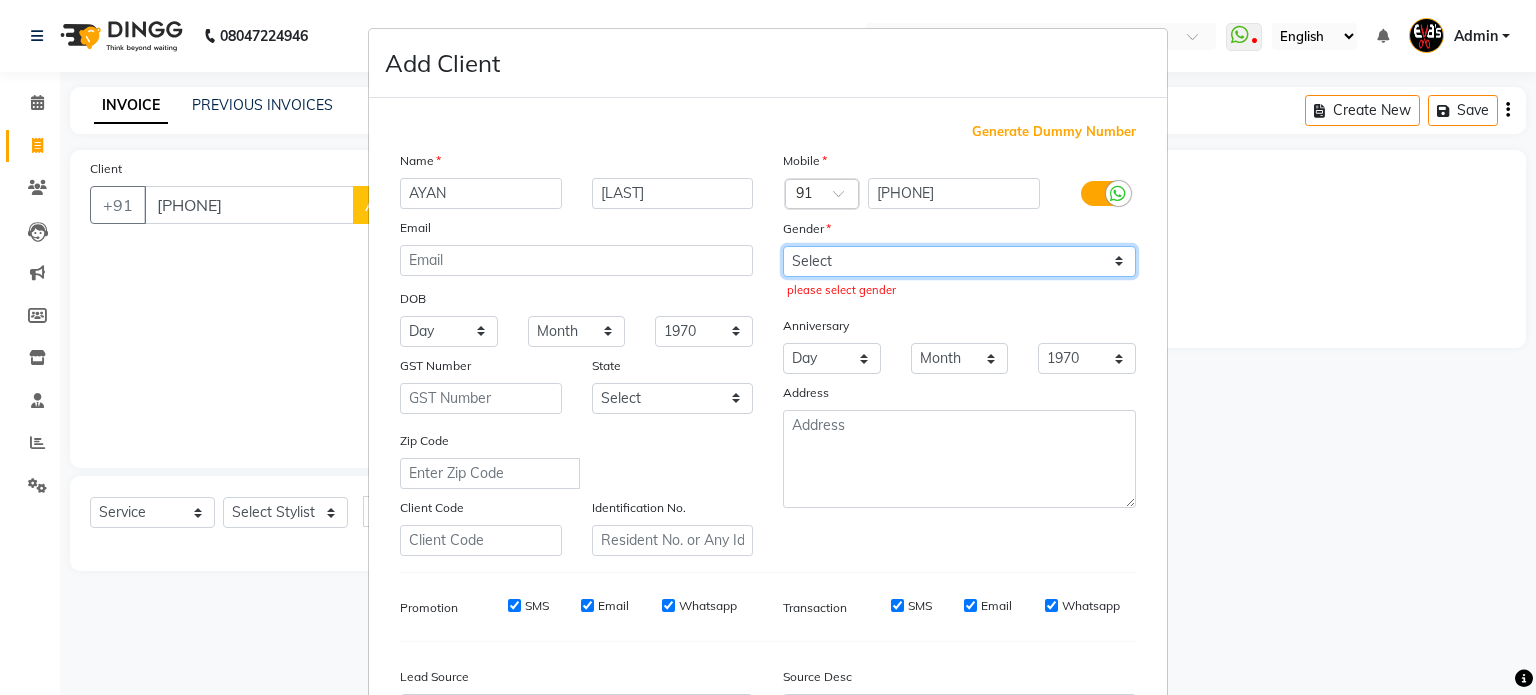 select on "male" 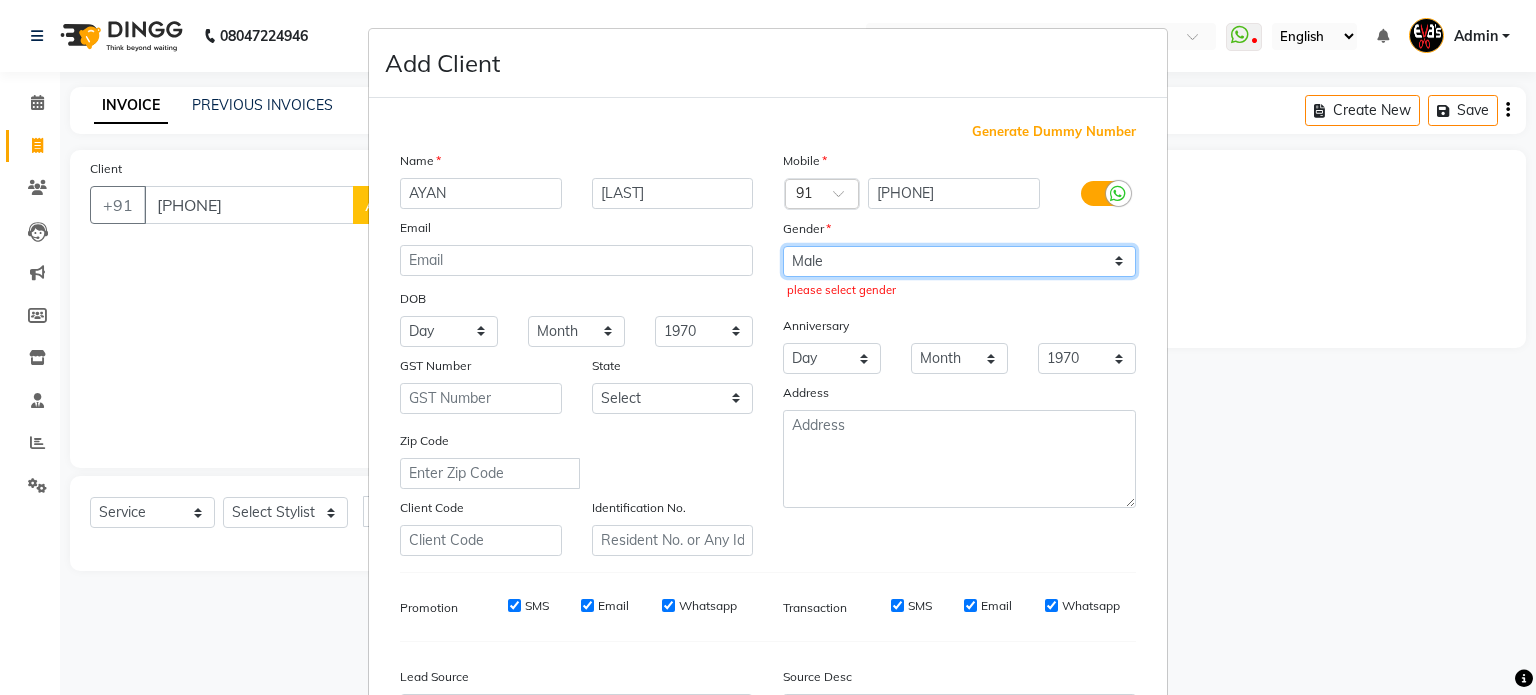 click on "Select Male Female Other Prefer Not To Say" at bounding box center (959, 261) 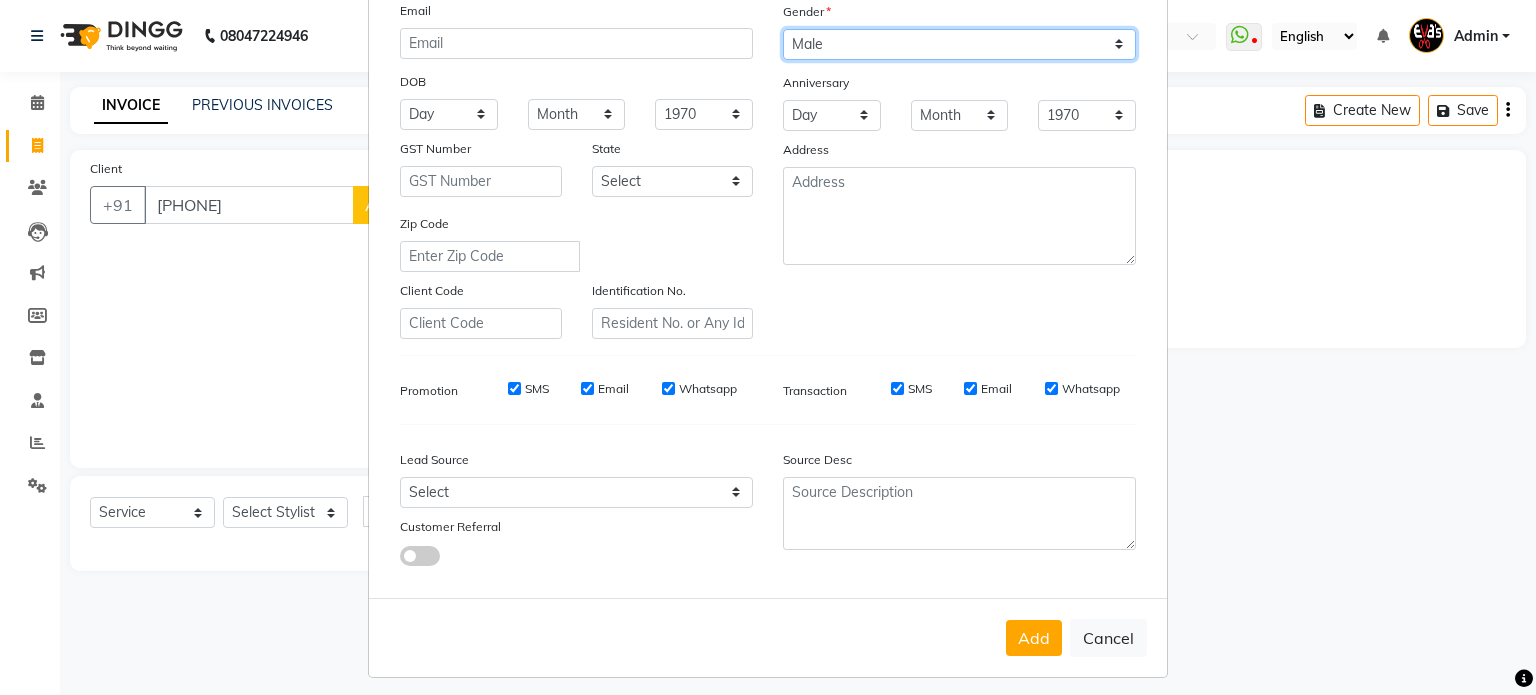 scroll, scrollTop: 237, scrollLeft: 0, axis: vertical 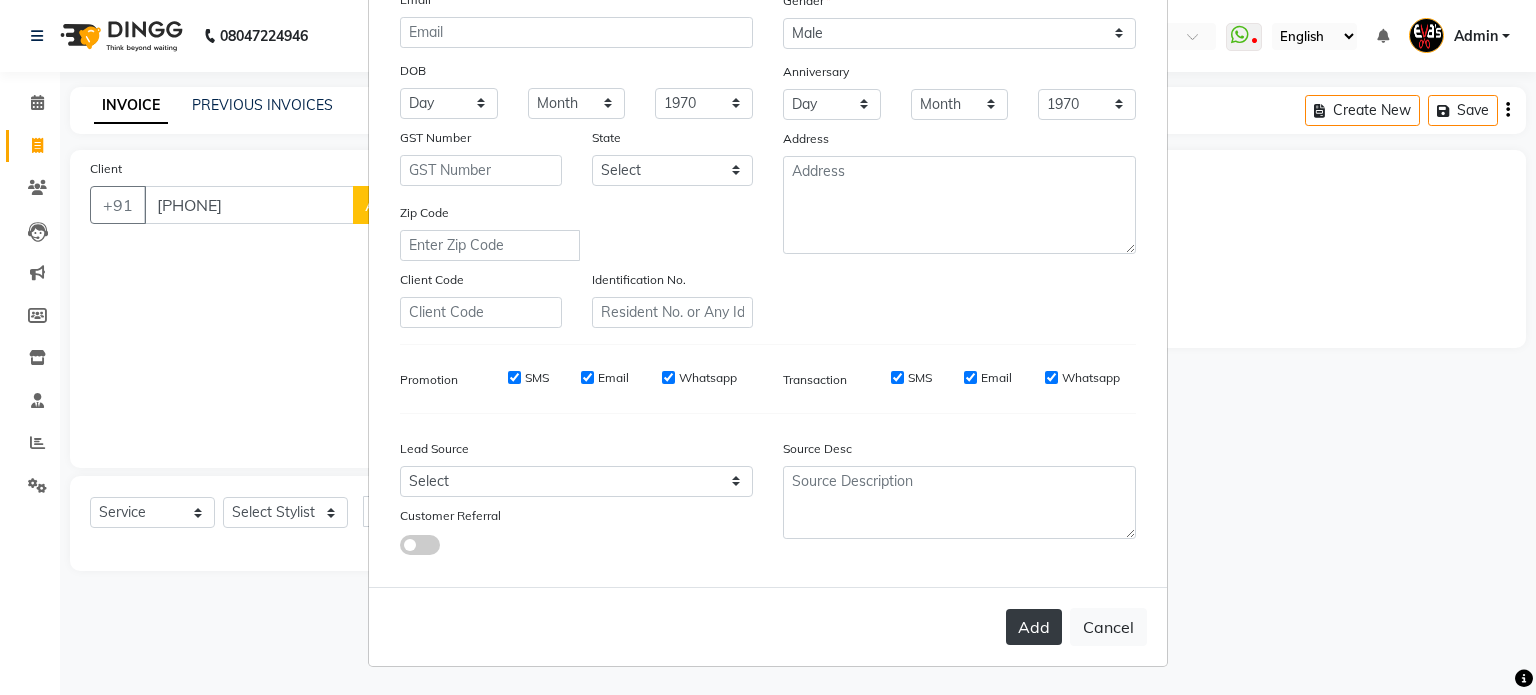 click on "Add" at bounding box center [1034, 627] 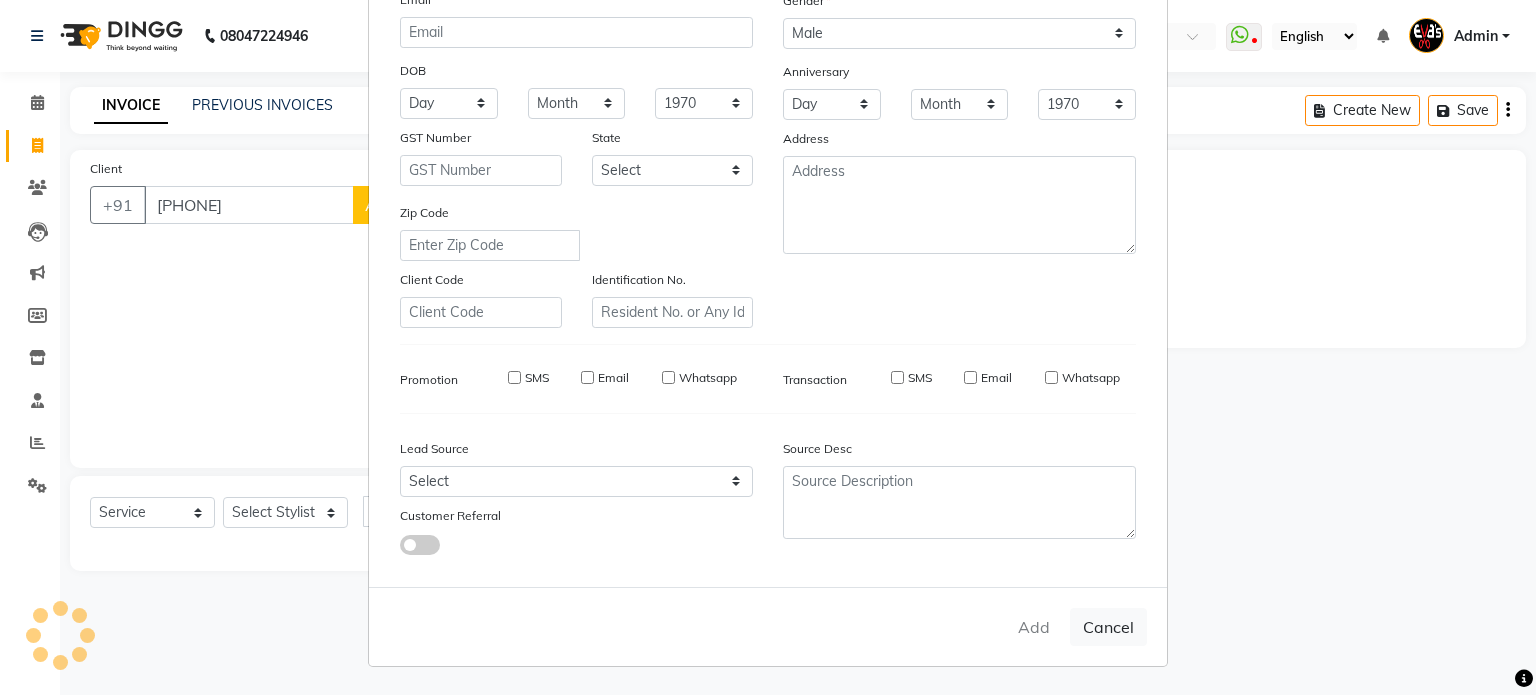 type 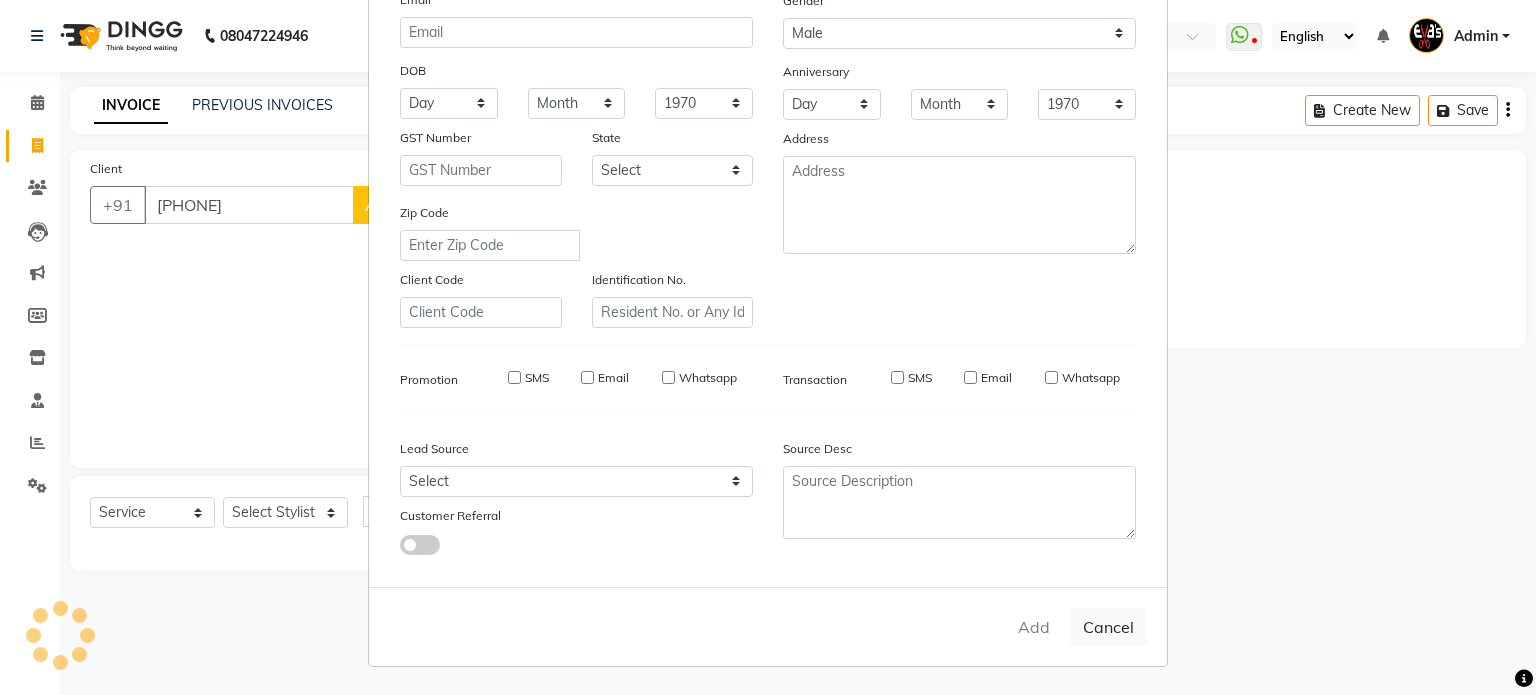 type 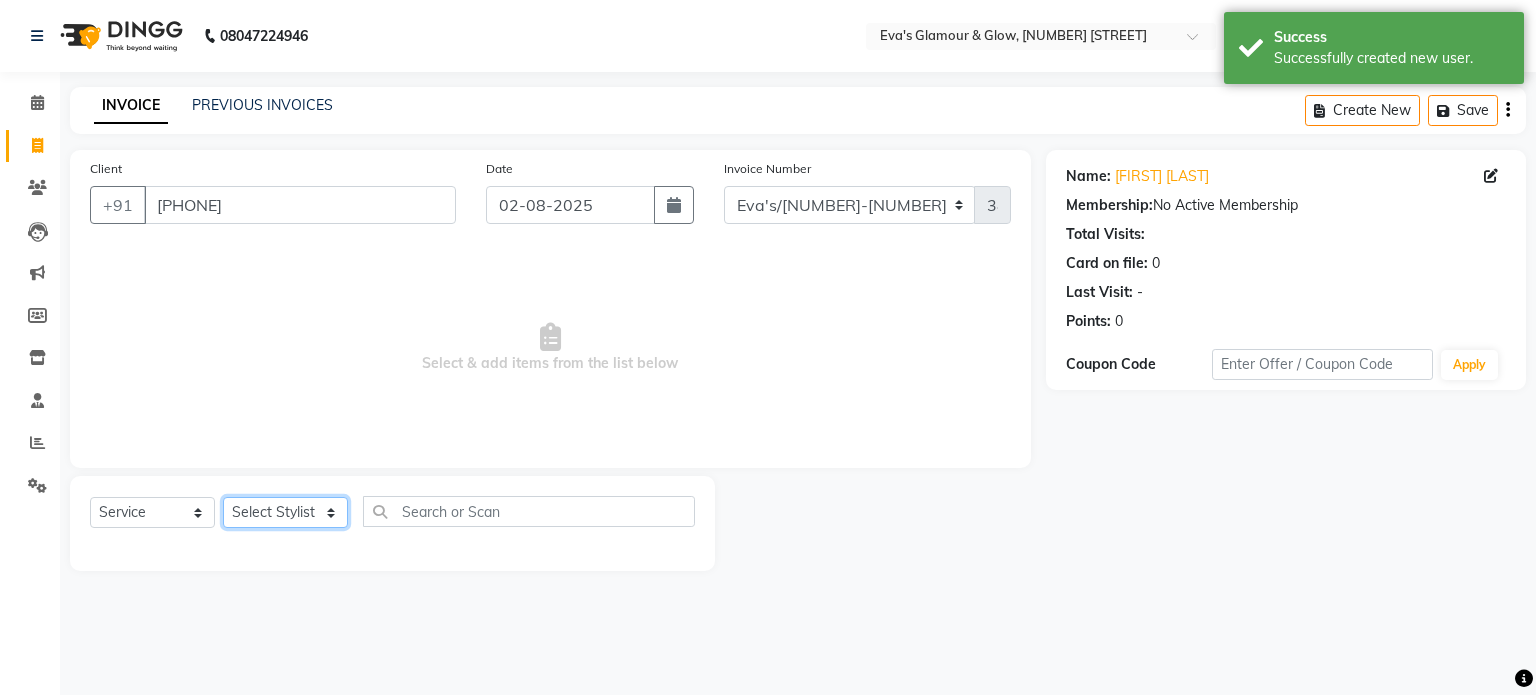 click on "Select Stylist [PERSON]([NICKNAME]) [PERSON] [PERSON] [PERSON]" 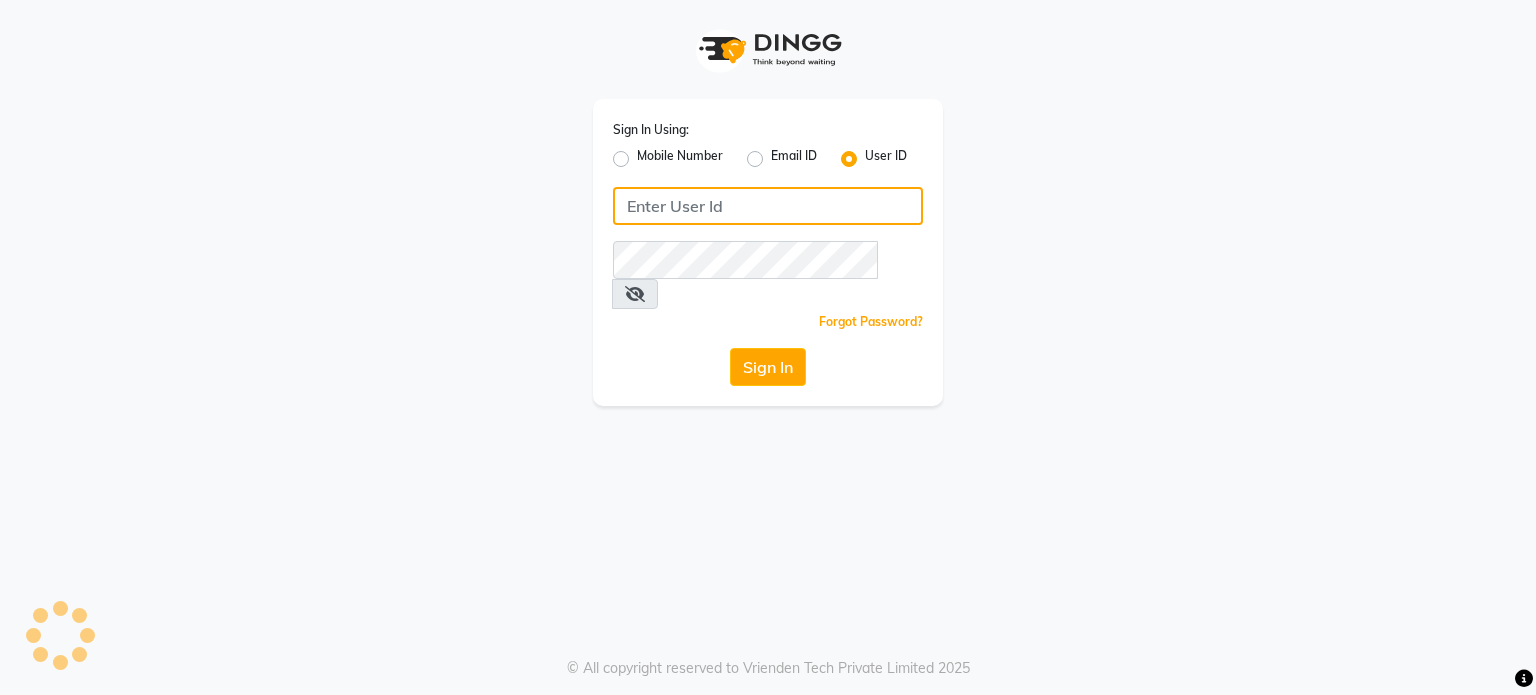 type on "[PERSON][NUMBER]" 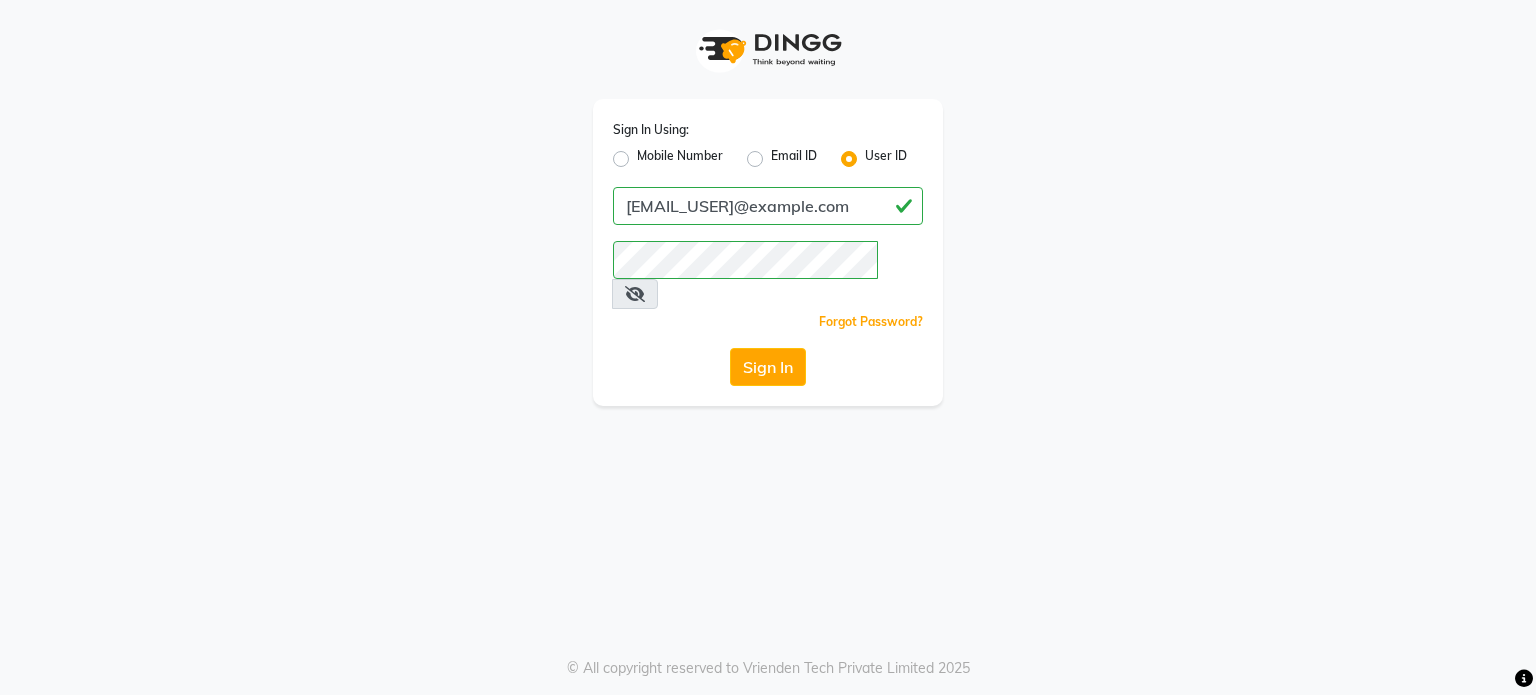 select on "service" 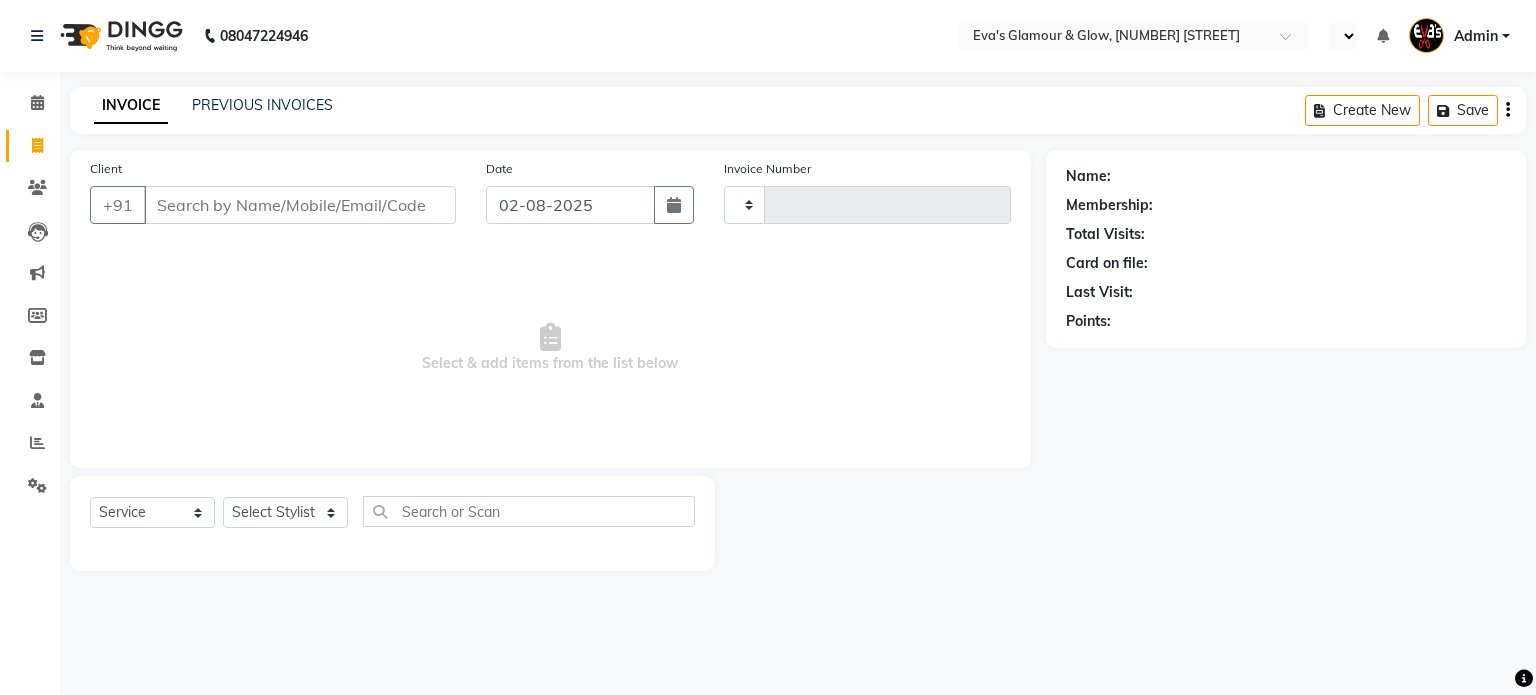 type on "381" 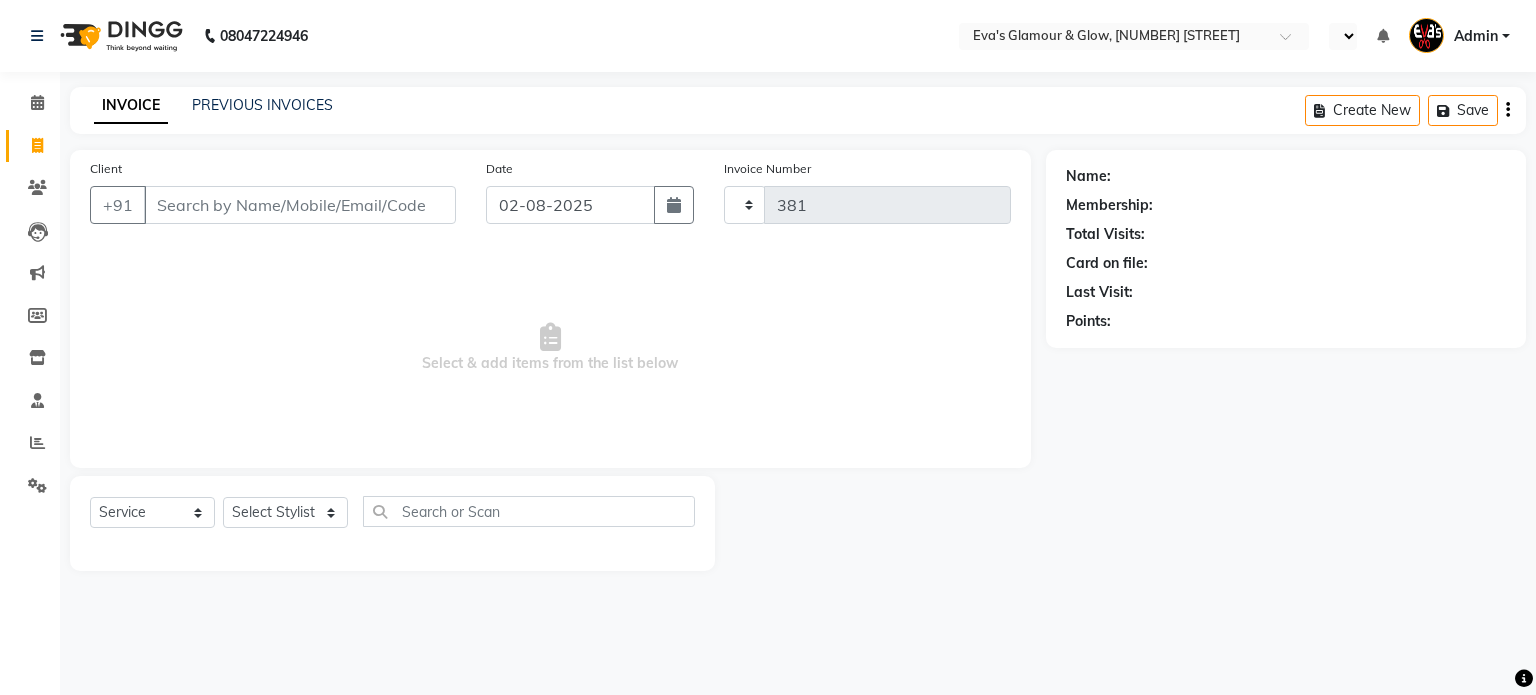 select on "en" 